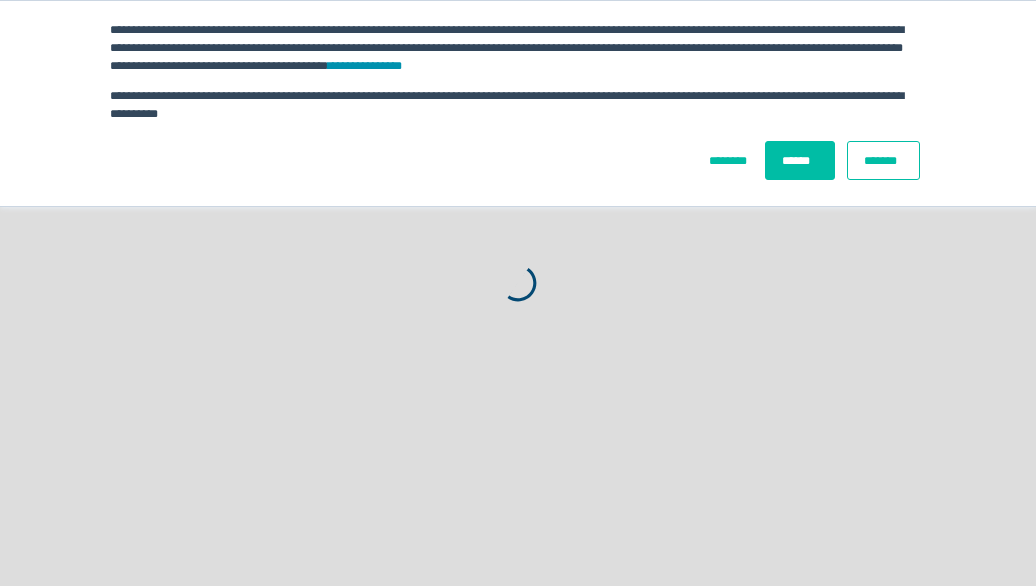 scroll, scrollTop: 0, scrollLeft: 0, axis: both 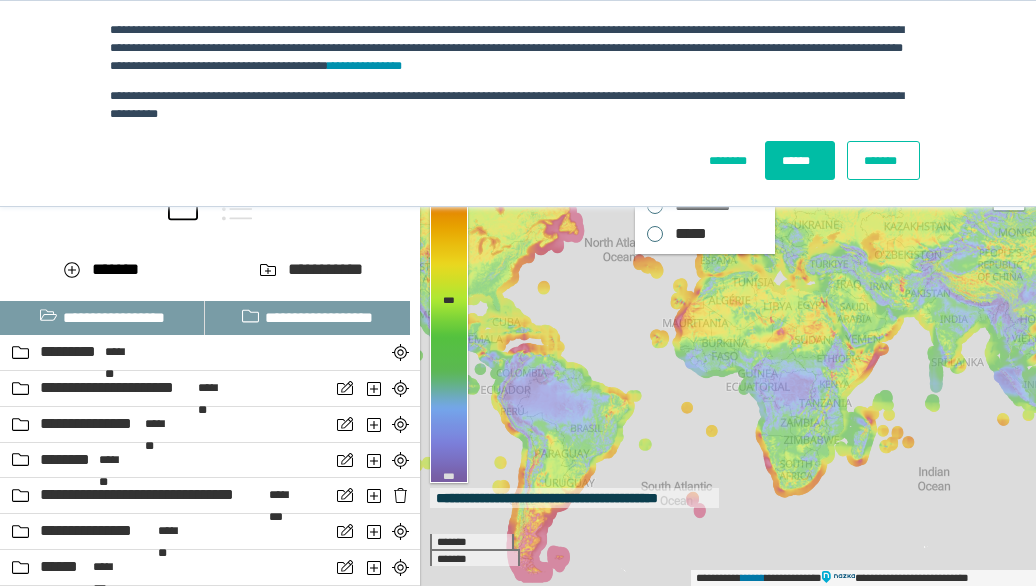 click on "*******" at bounding box center (883, 160) 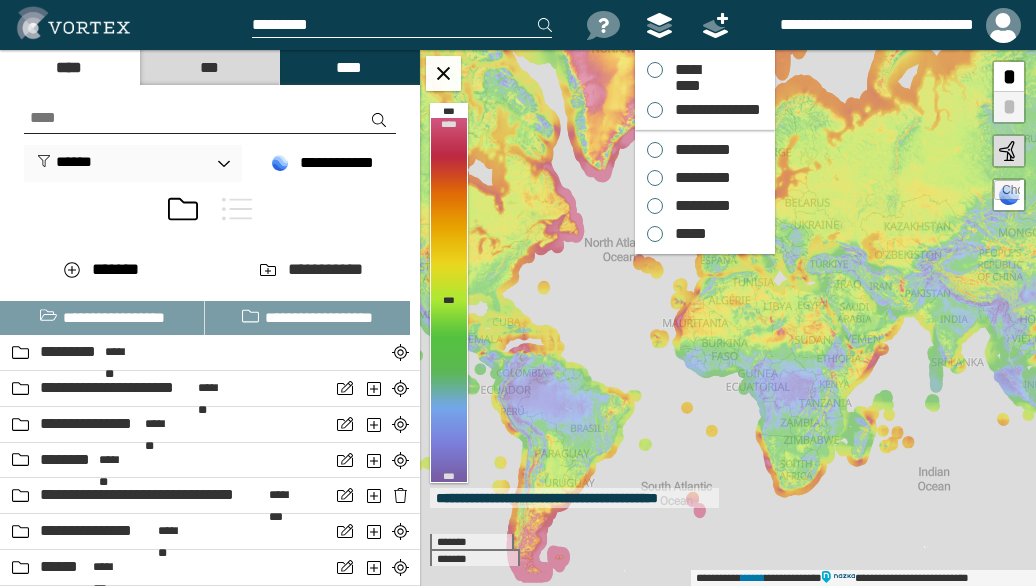 click on "*********" at bounding box center (698, 150) 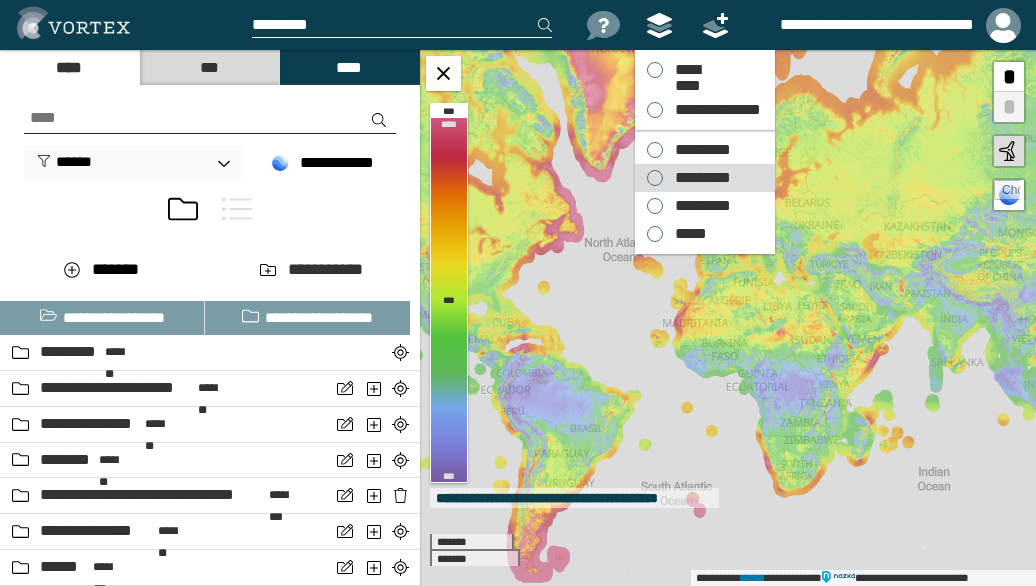 click on "*********" at bounding box center [698, 178] 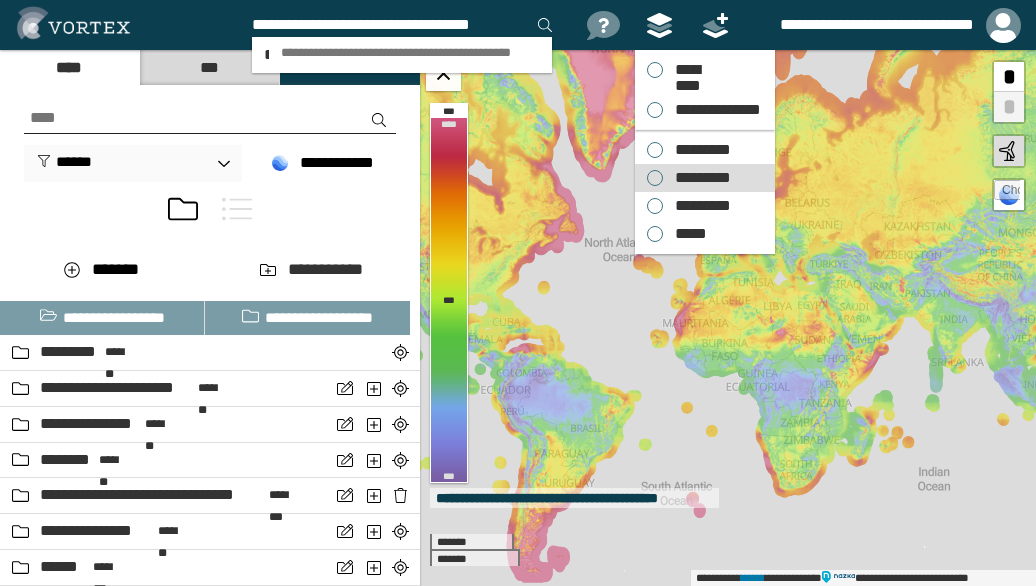 scroll, scrollTop: 0, scrollLeft: 2, axis: horizontal 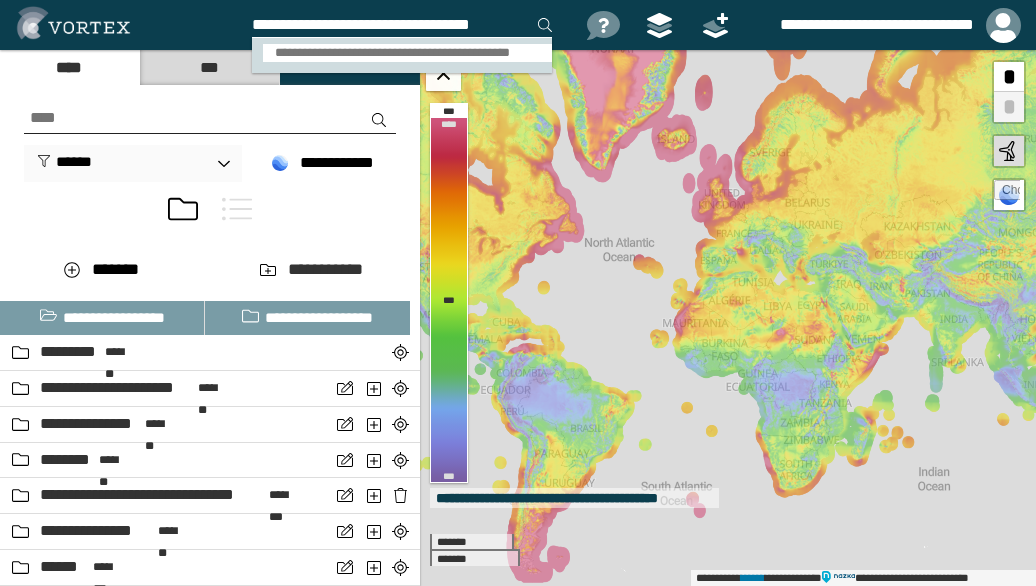 type on "**********" 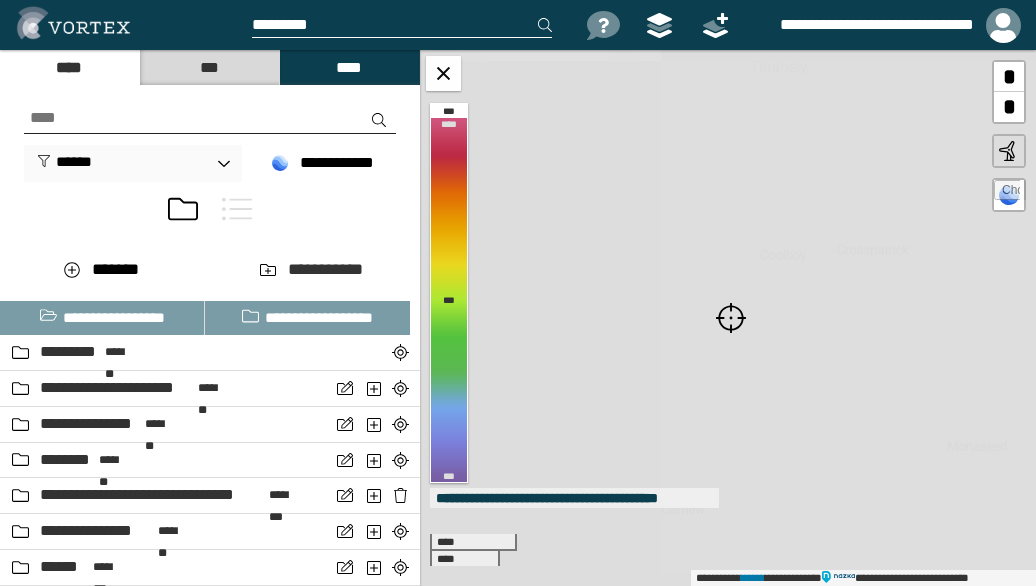 scroll, scrollTop: 0, scrollLeft: 0, axis: both 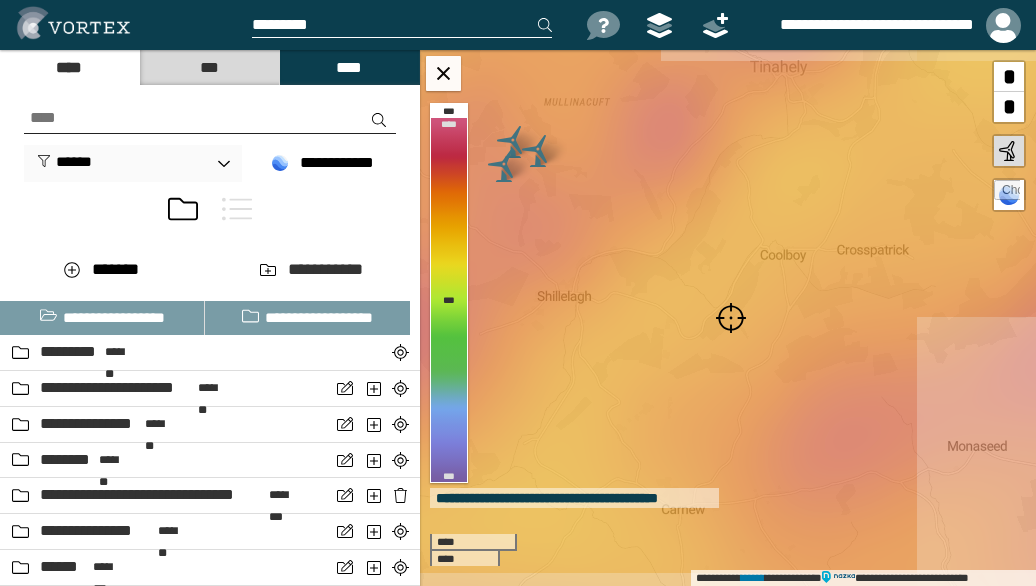 click at bounding box center (731, 318) 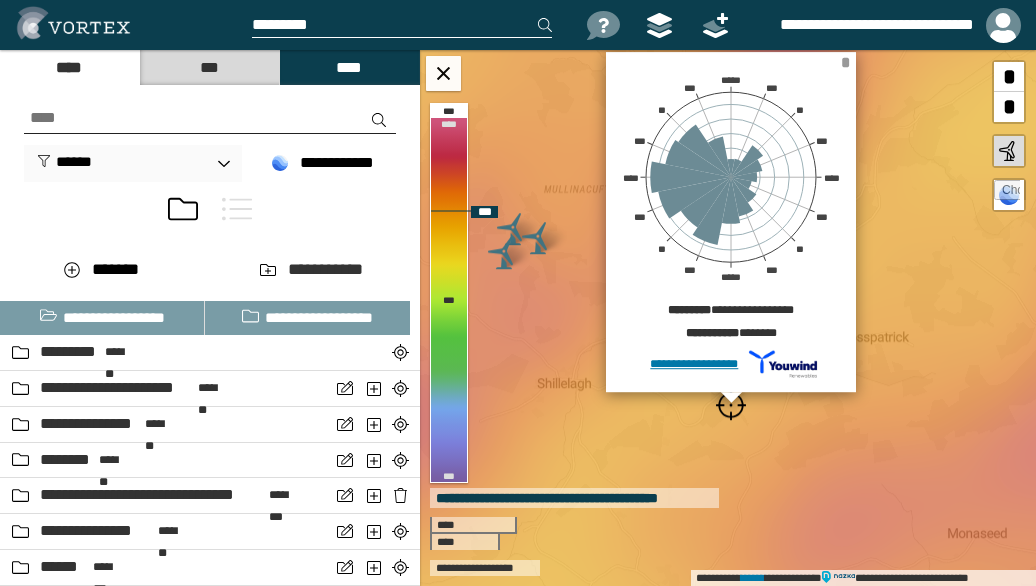 click on "*" at bounding box center (845, 62) 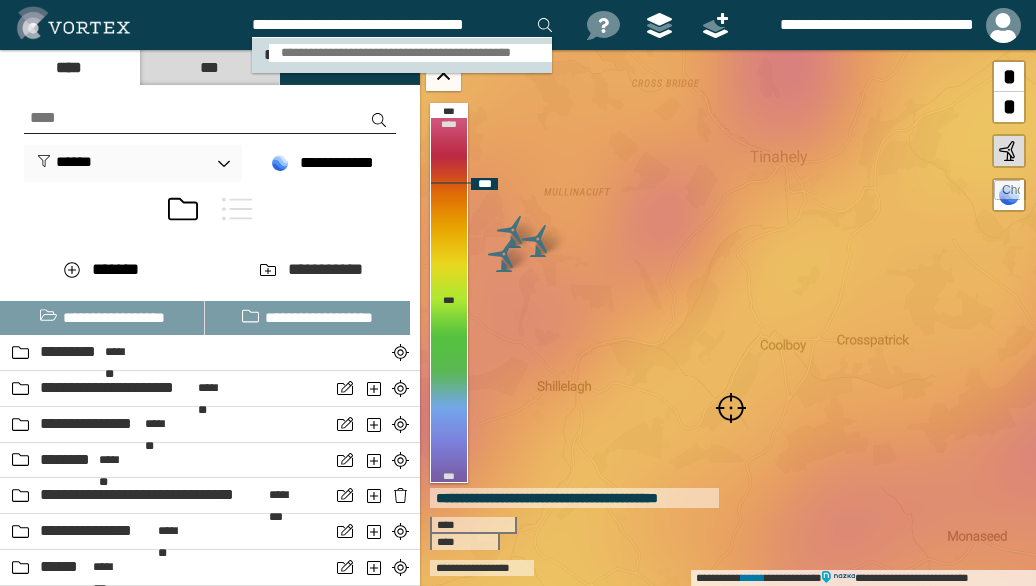 type on "**********" 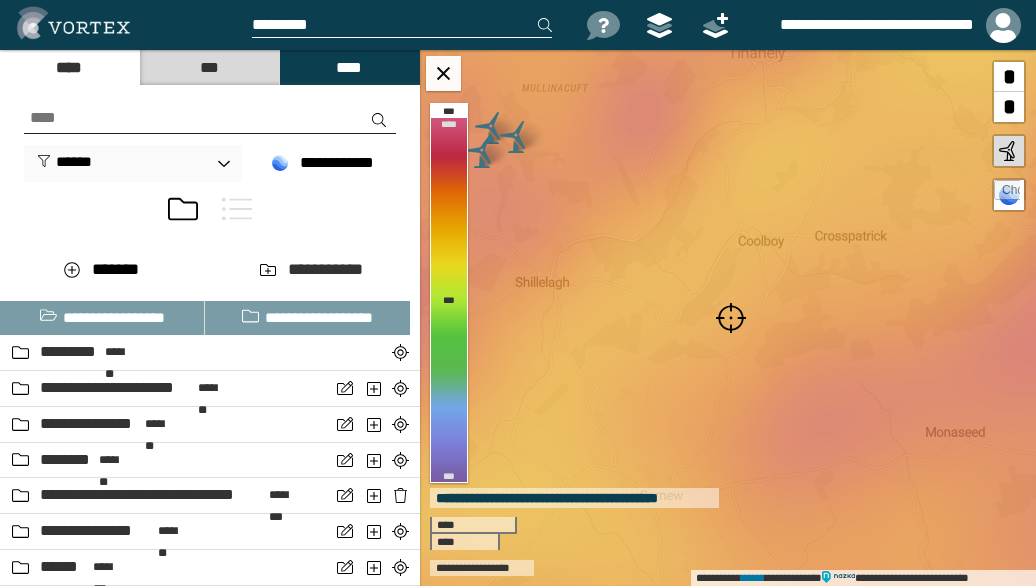 click at bounding box center [731, 318] 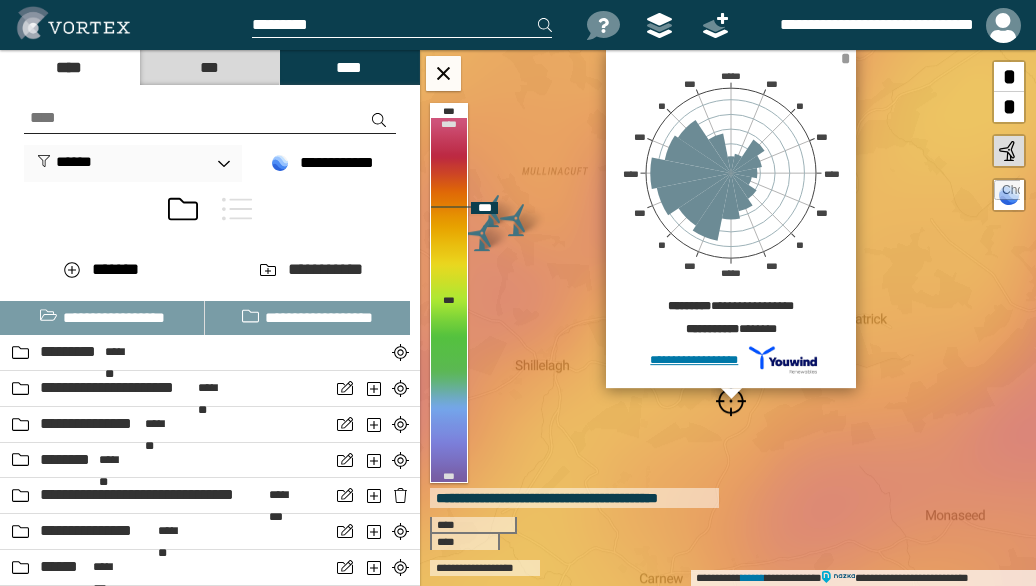 click on "*" at bounding box center [845, 58] 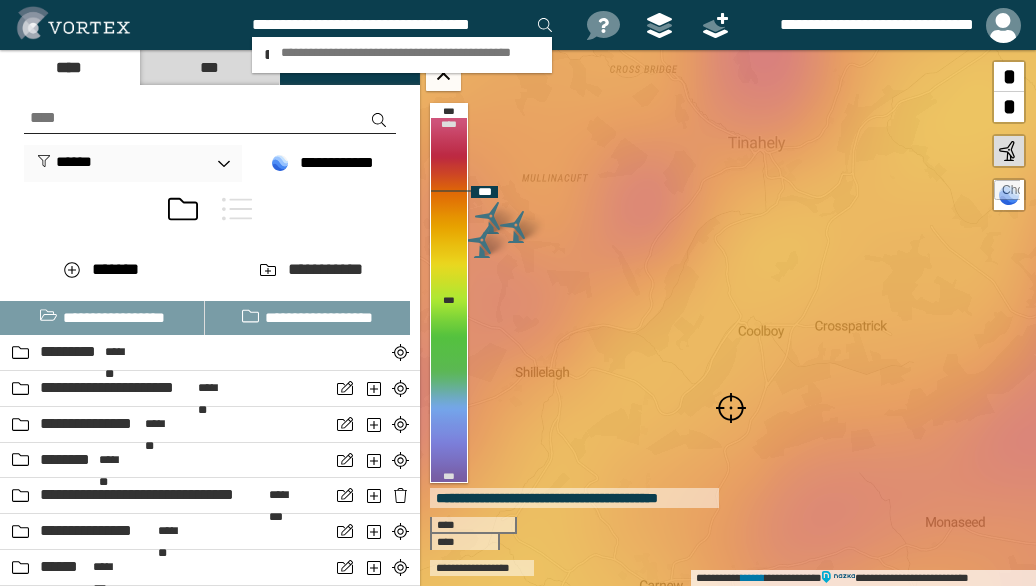 scroll, scrollTop: 0, scrollLeft: 2, axis: horizontal 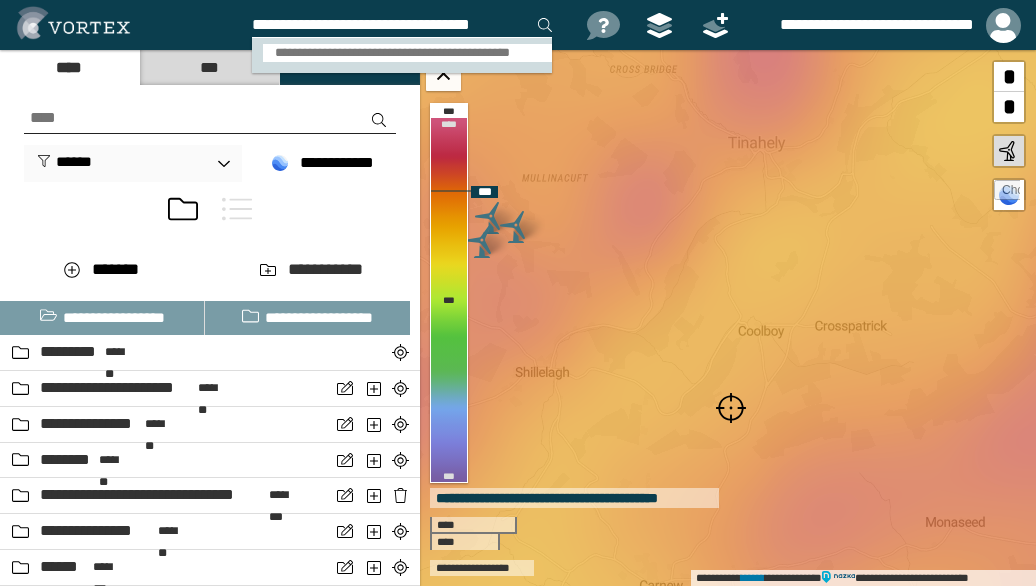 type on "**********" 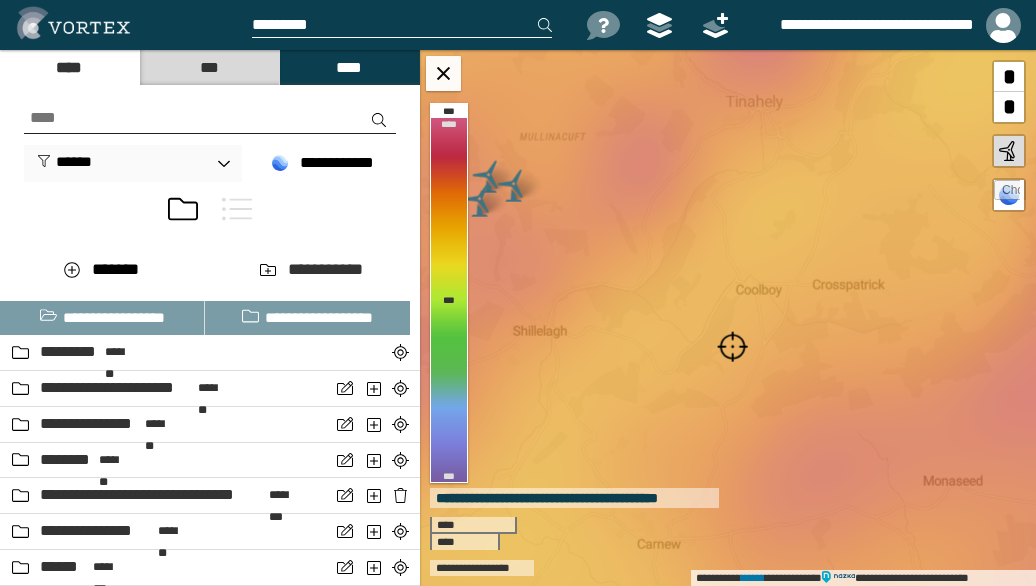scroll, scrollTop: 0, scrollLeft: 0, axis: both 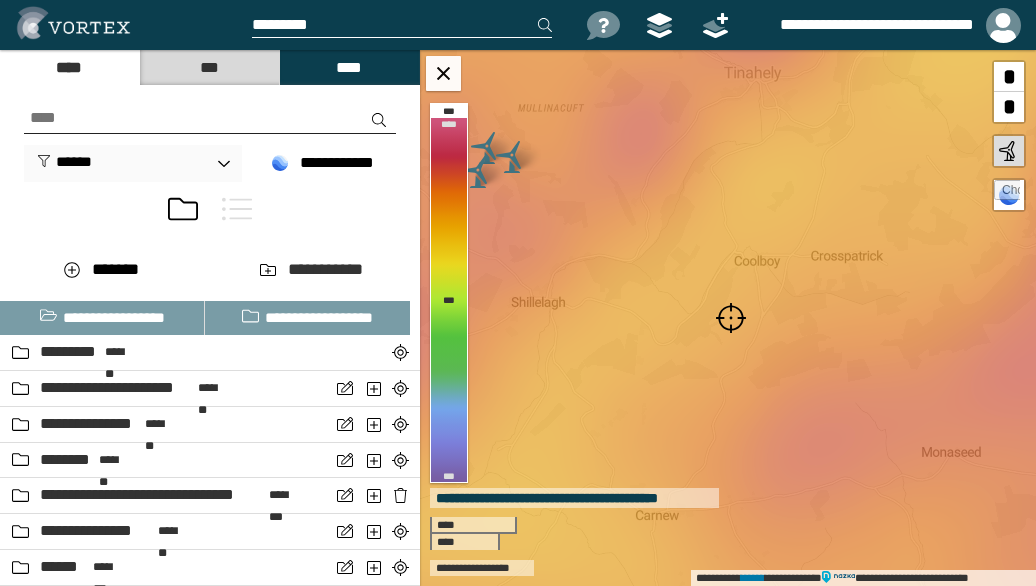 click at bounding box center [731, 318] 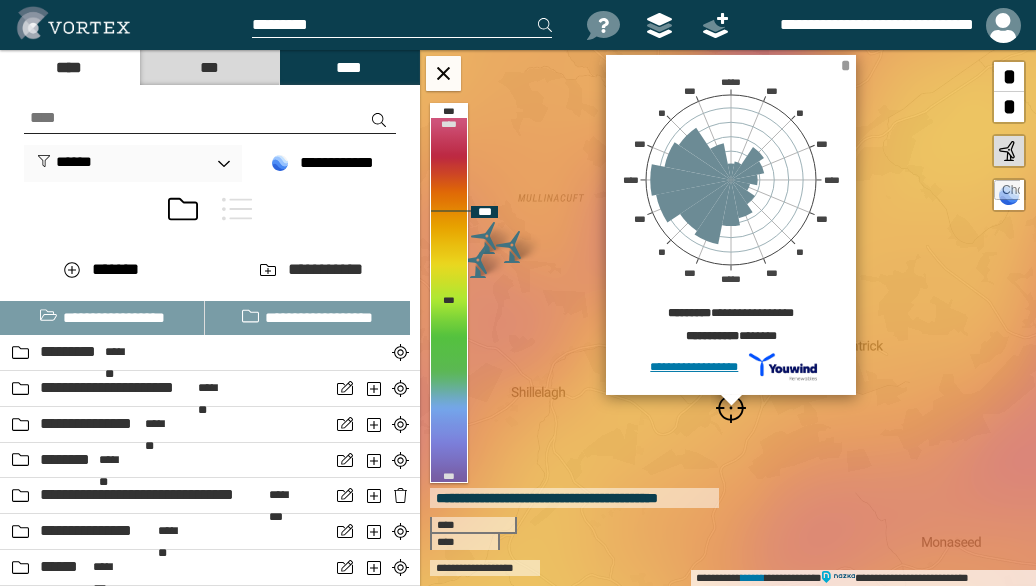 click on "*" at bounding box center [845, 65] 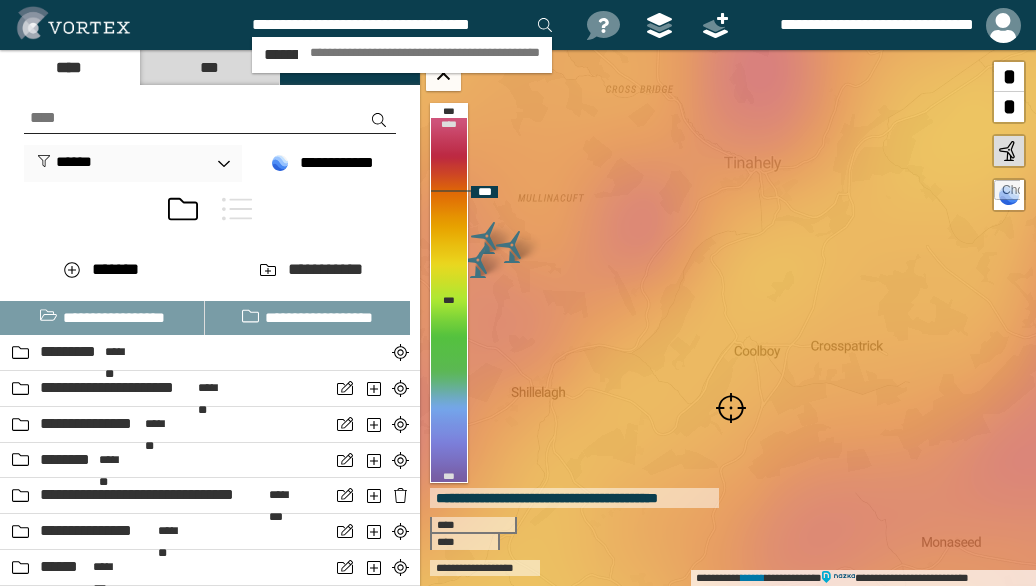 scroll, scrollTop: 0, scrollLeft: 2, axis: horizontal 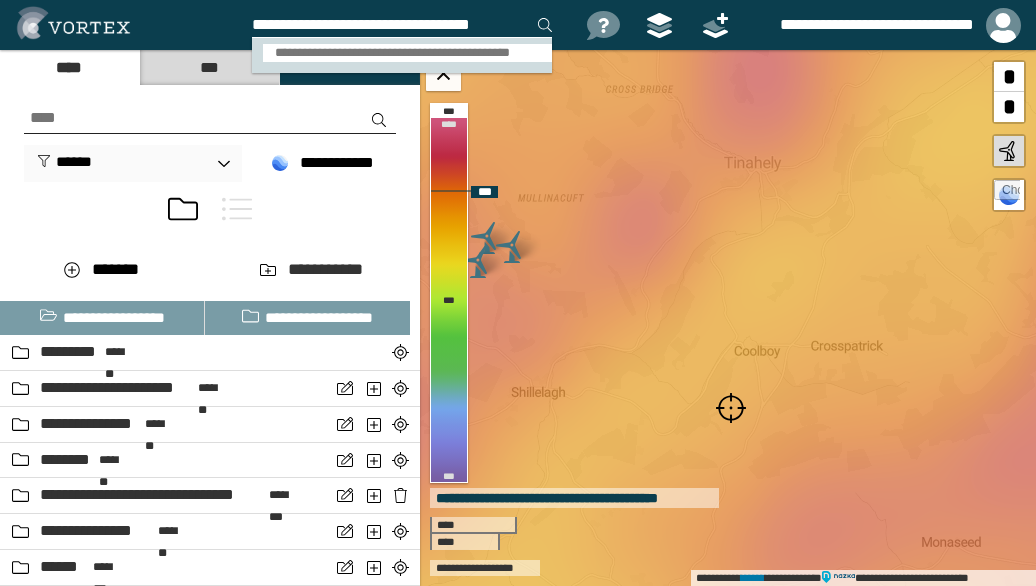 type on "**********" 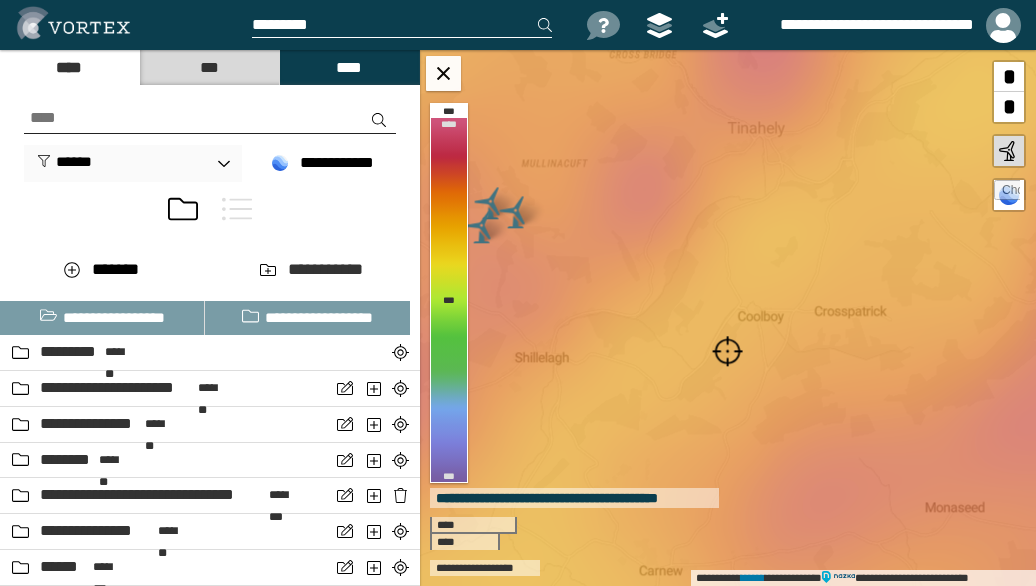 scroll, scrollTop: 0, scrollLeft: 0, axis: both 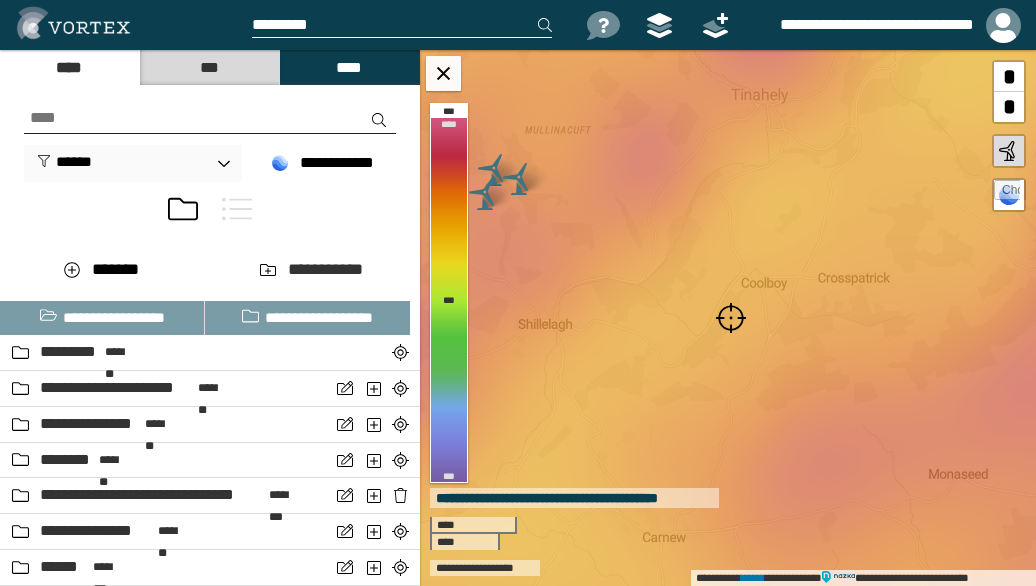 click at bounding box center (731, 318) 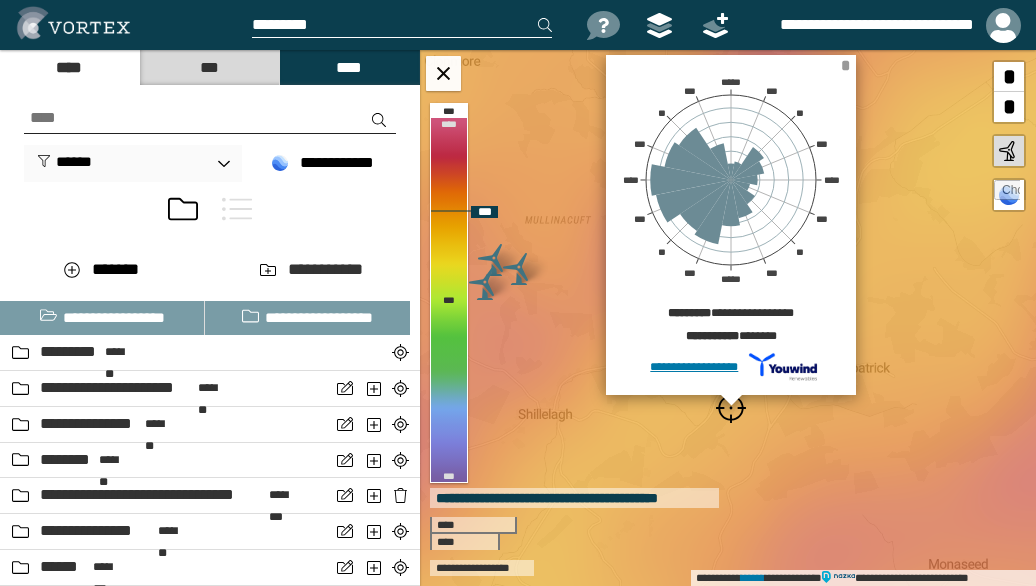 click on "*" at bounding box center (845, 65) 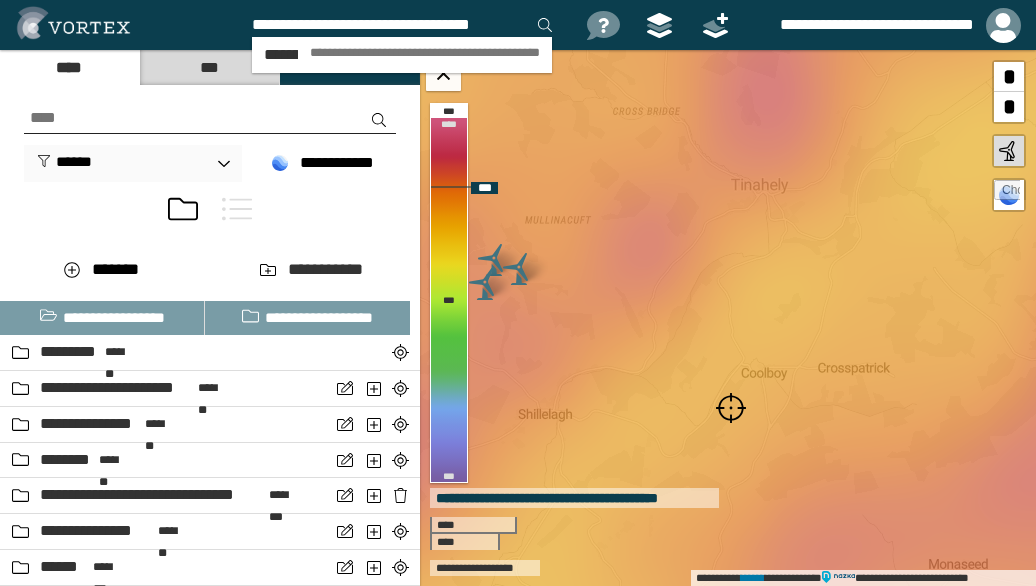 scroll, scrollTop: 0, scrollLeft: 2, axis: horizontal 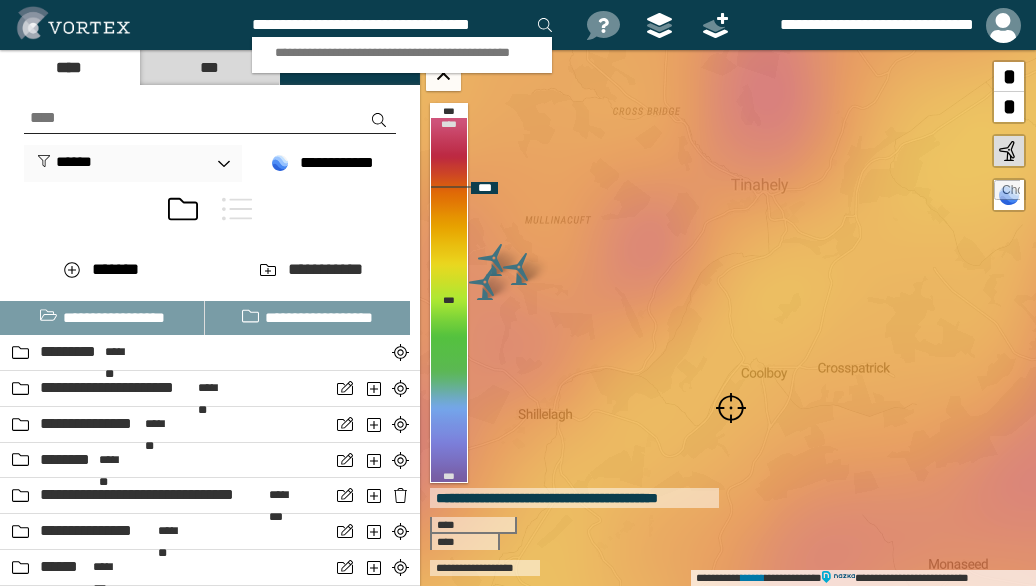 type on "**********" 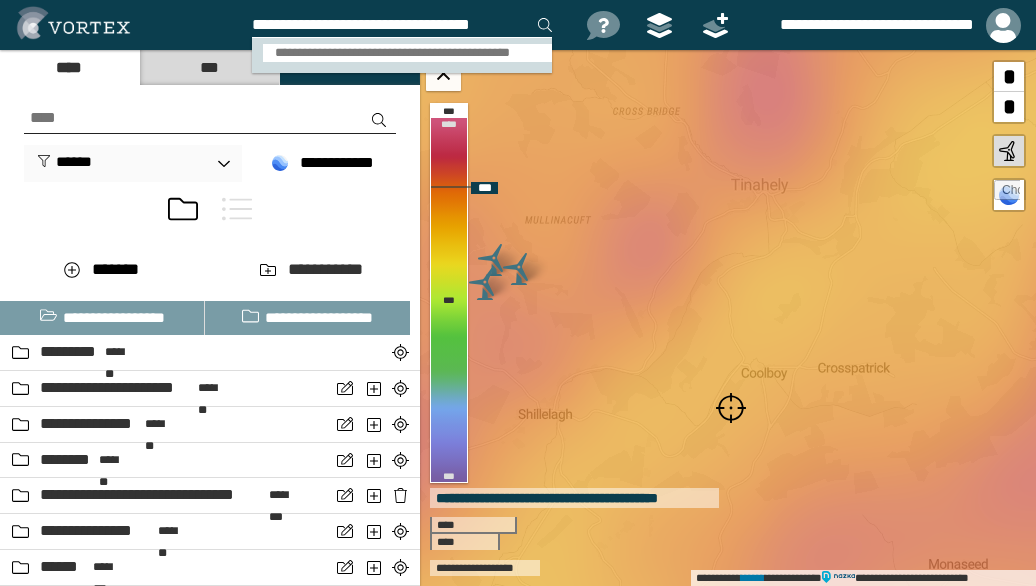click on "**********" at bounding box center (408, 53) 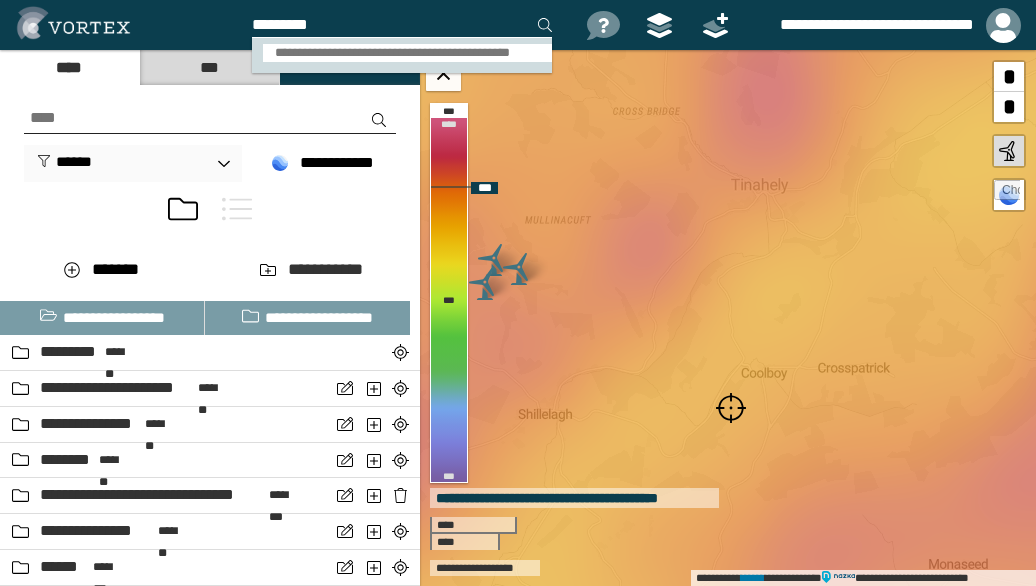 scroll, scrollTop: 0, scrollLeft: 0, axis: both 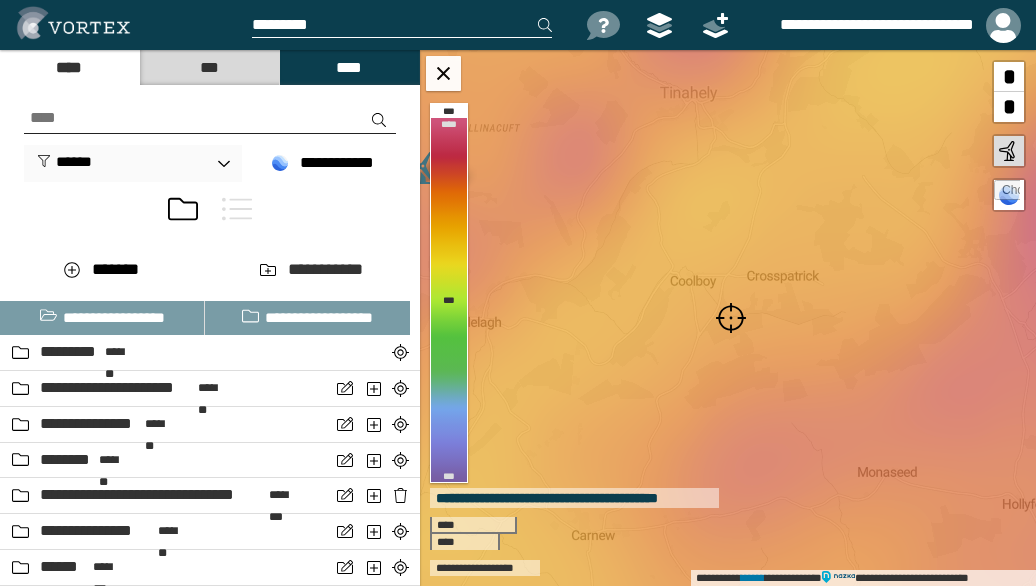 click at bounding box center [731, 318] 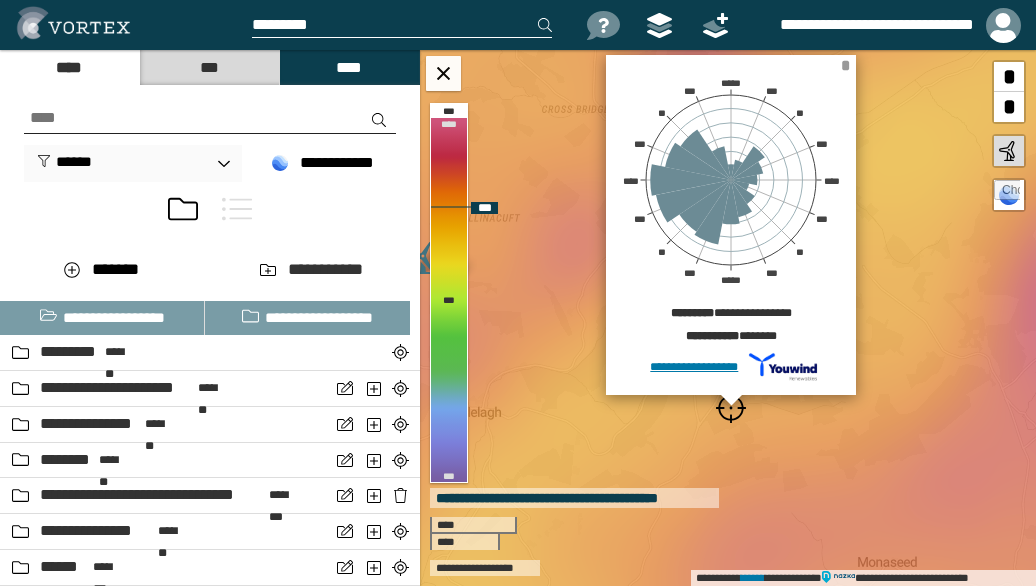 click on "*" at bounding box center (845, 65) 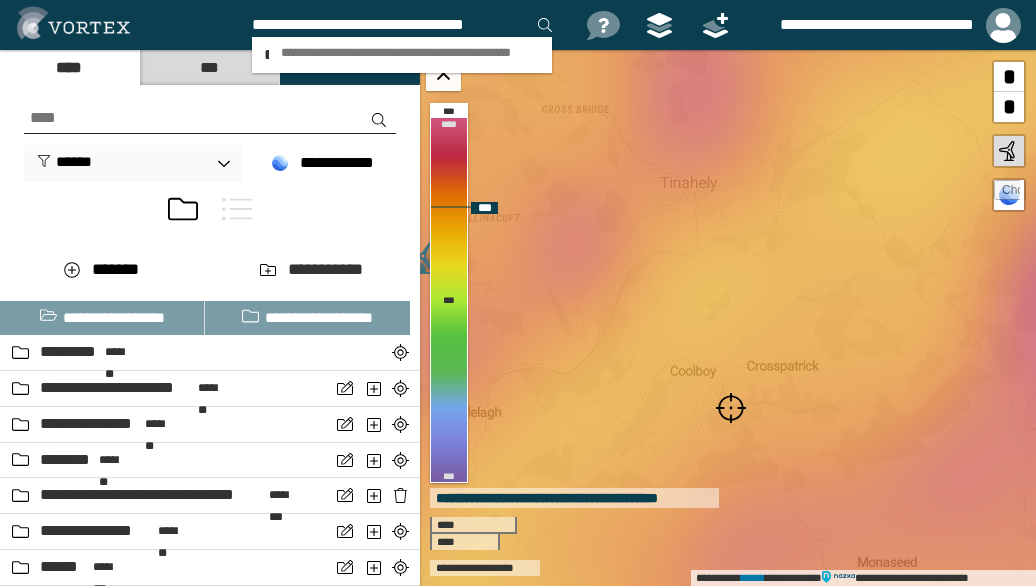type on "**********" 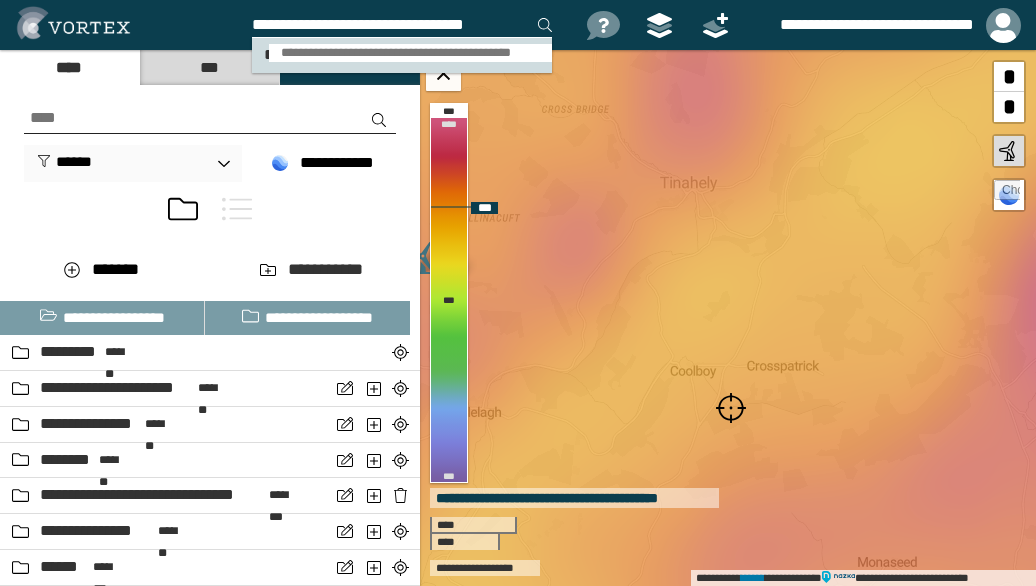 click on "**********" at bounding box center (410, 53) 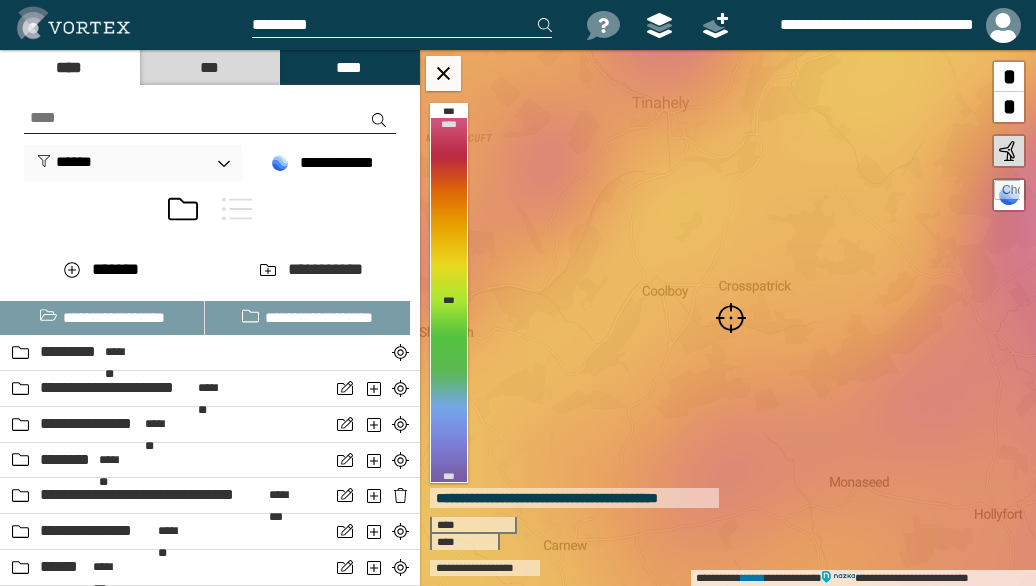 click at bounding box center [731, 318] 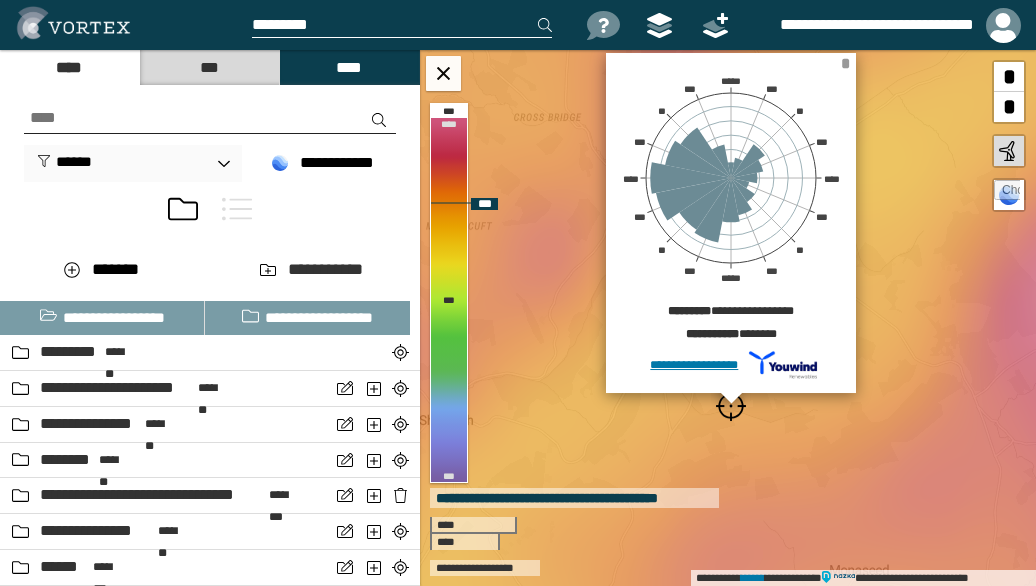 click on "*" at bounding box center (845, 63) 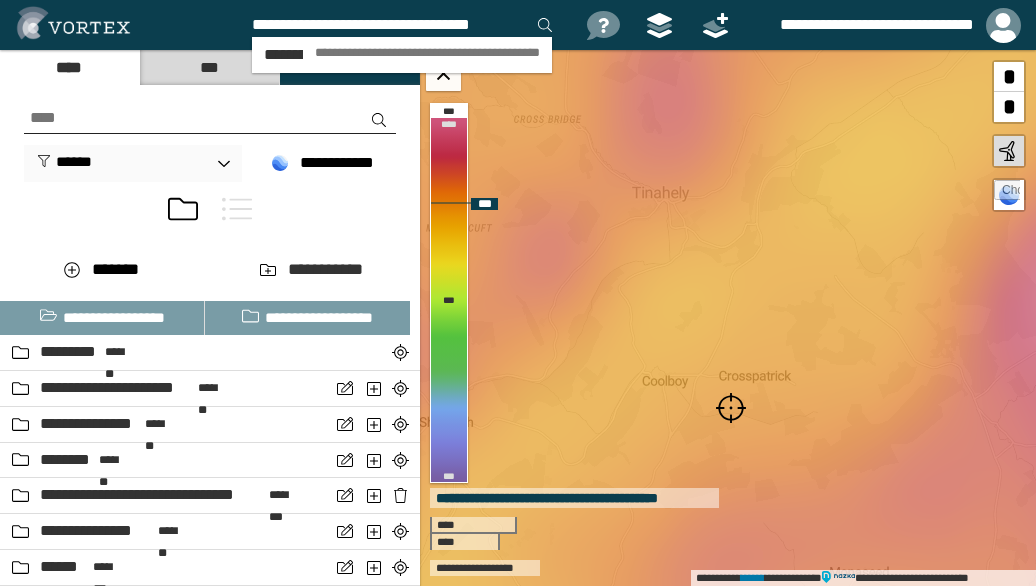 scroll, scrollTop: 0, scrollLeft: 2, axis: horizontal 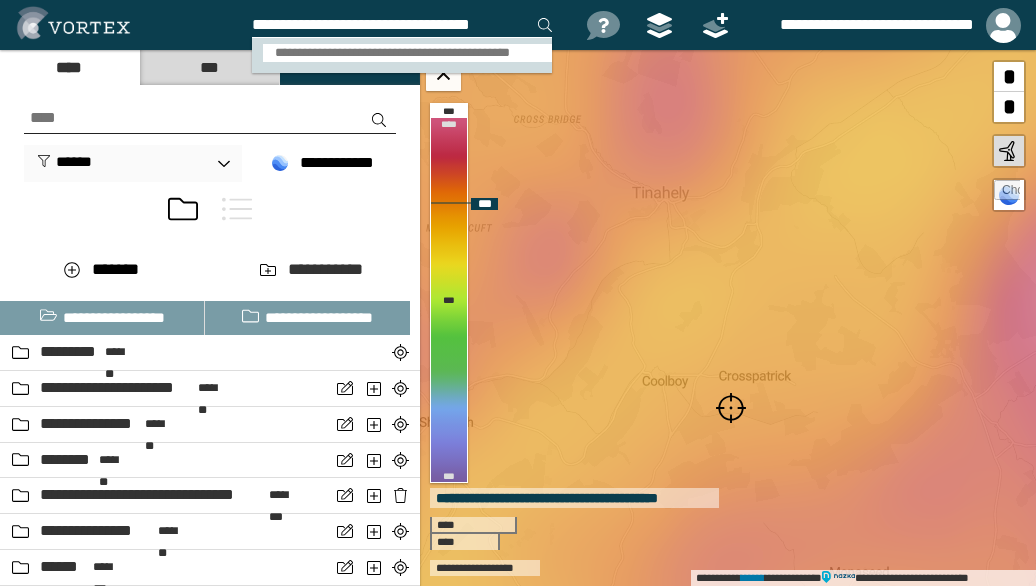 type on "**********" 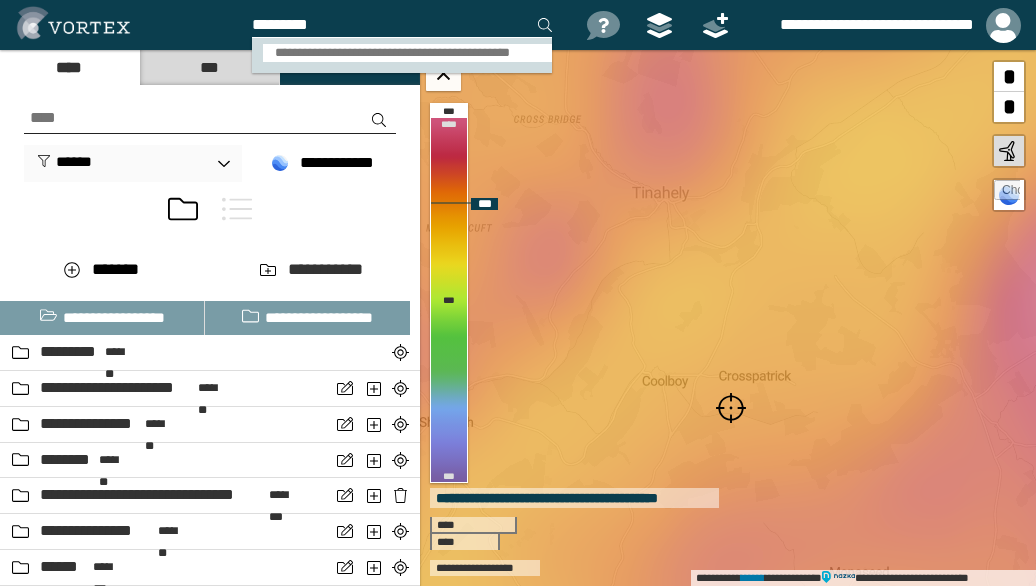 scroll, scrollTop: 0, scrollLeft: 0, axis: both 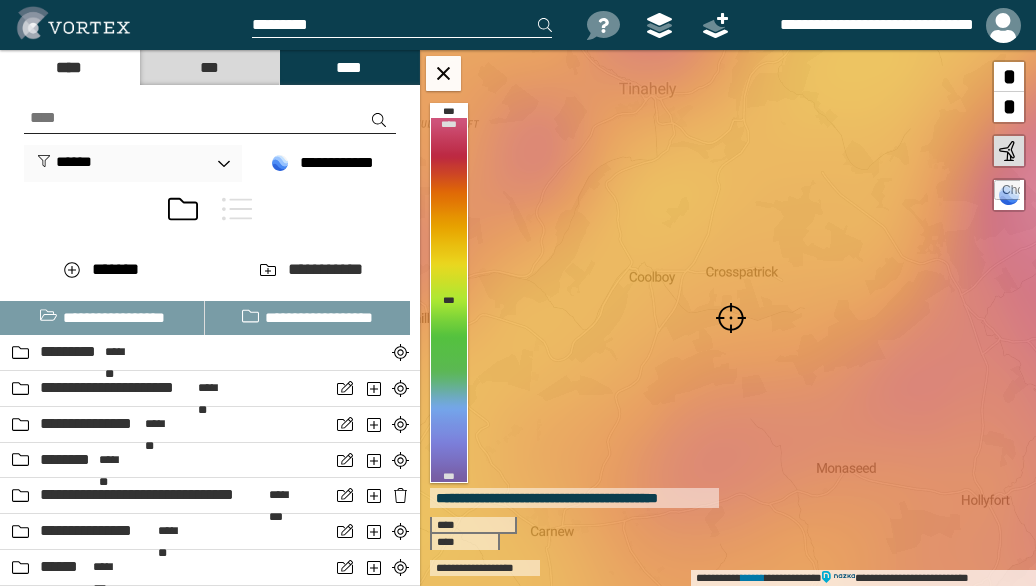 click at bounding box center (731, 318) 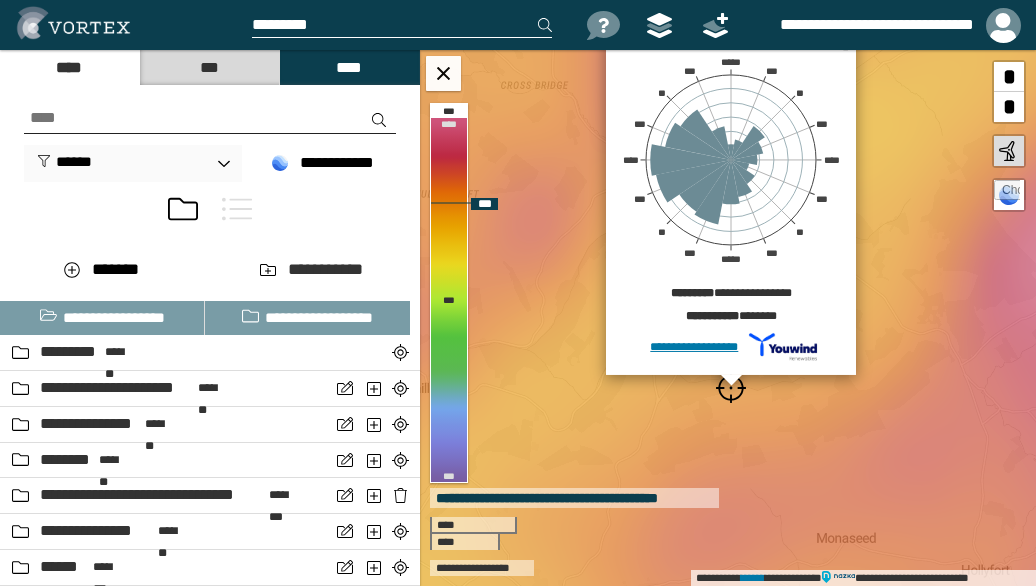 click on "*" at bounding box center [845, 45] 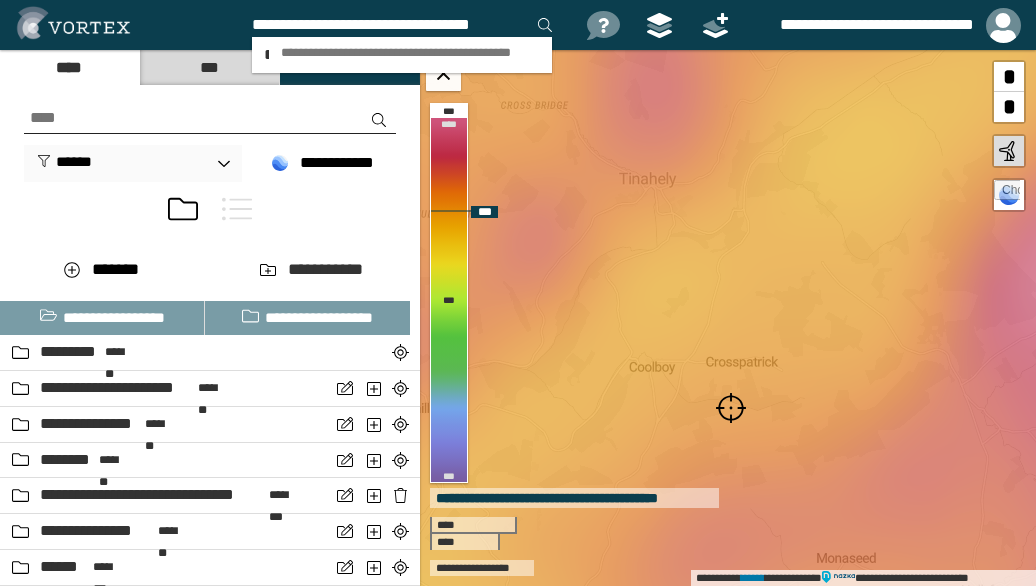 scroll, scrollTop: 0, scrollLeft: 10, axis: horizontal 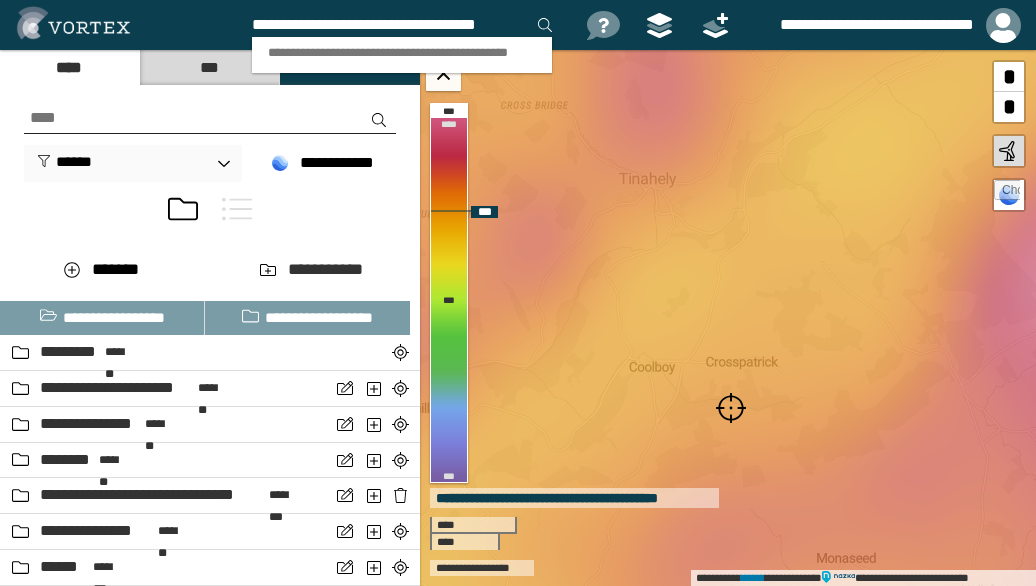 type on "**********" 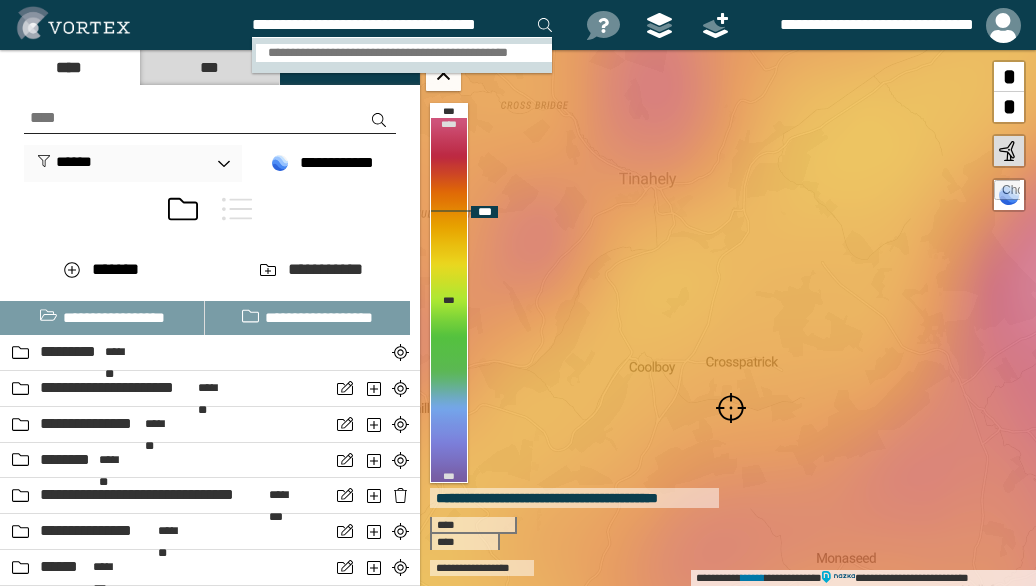 click on "**********" at bounding box center [404, 53] 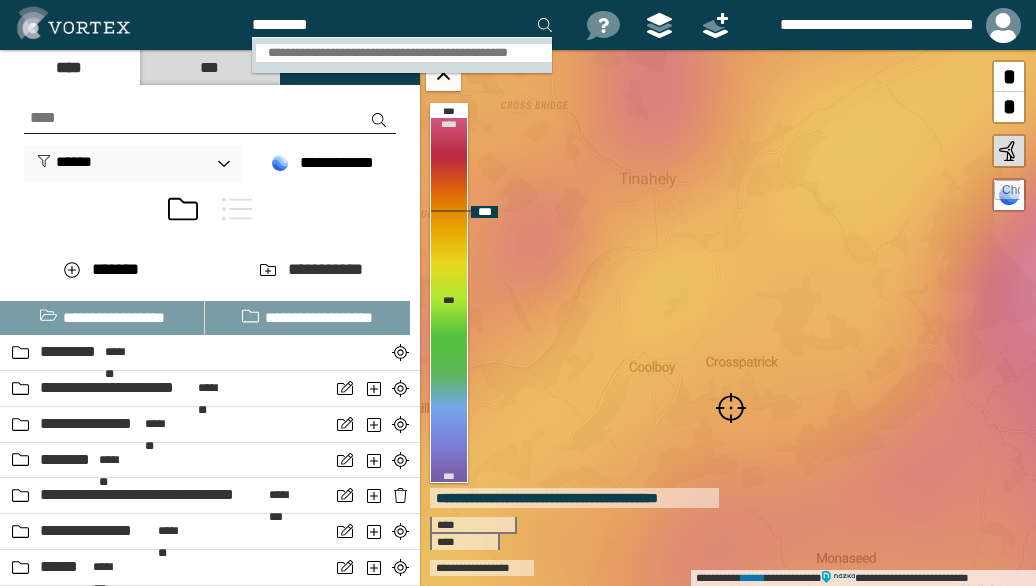 scroll, scrollTop: 0, scrollLeft: 0, axis: both 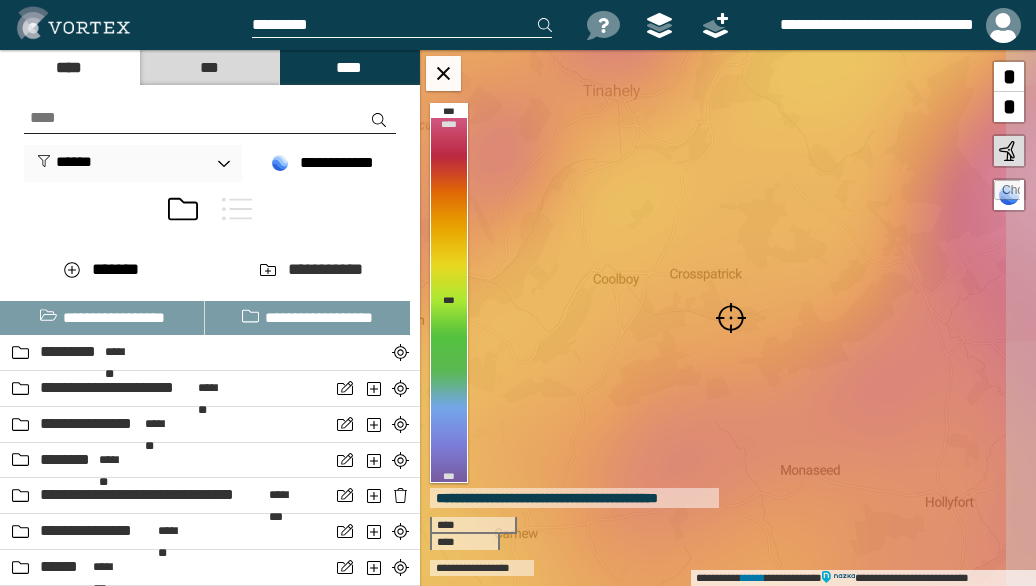 click at bounding box center (731, 318) 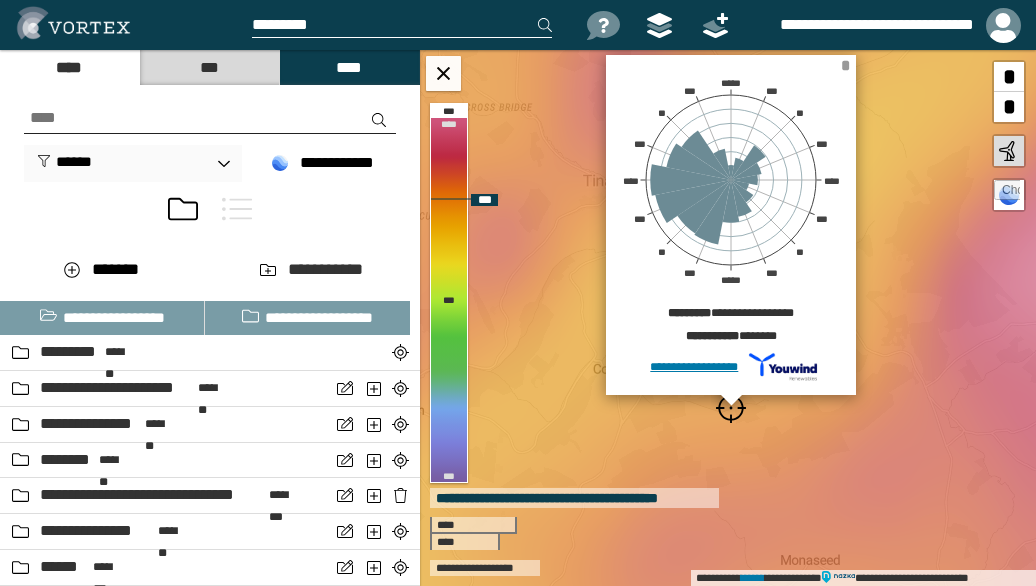 click on "*" at bounding box center (845, 65) 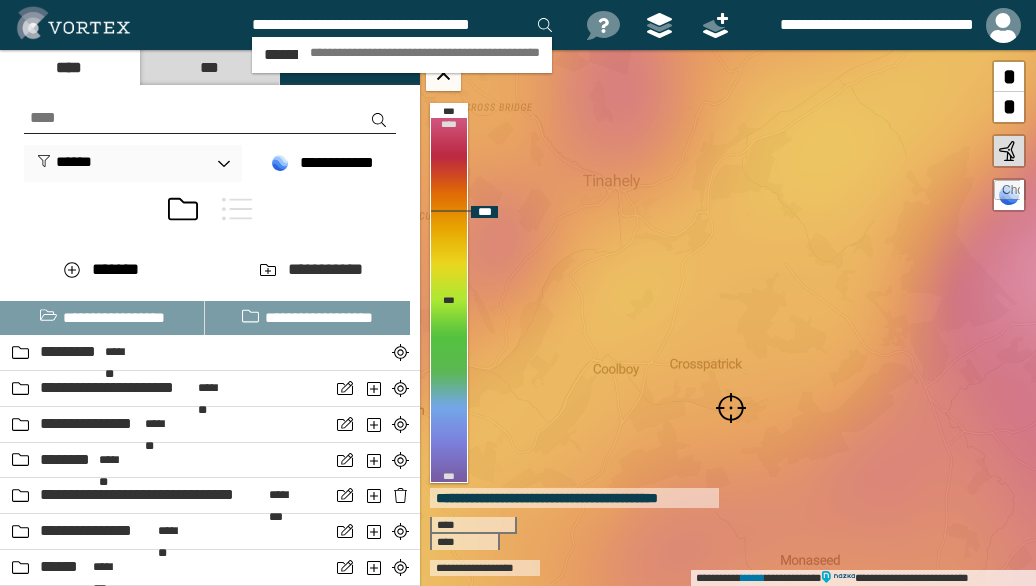 scroll, scrollTop: 0, scrollLeft: 10, axis: horizontal 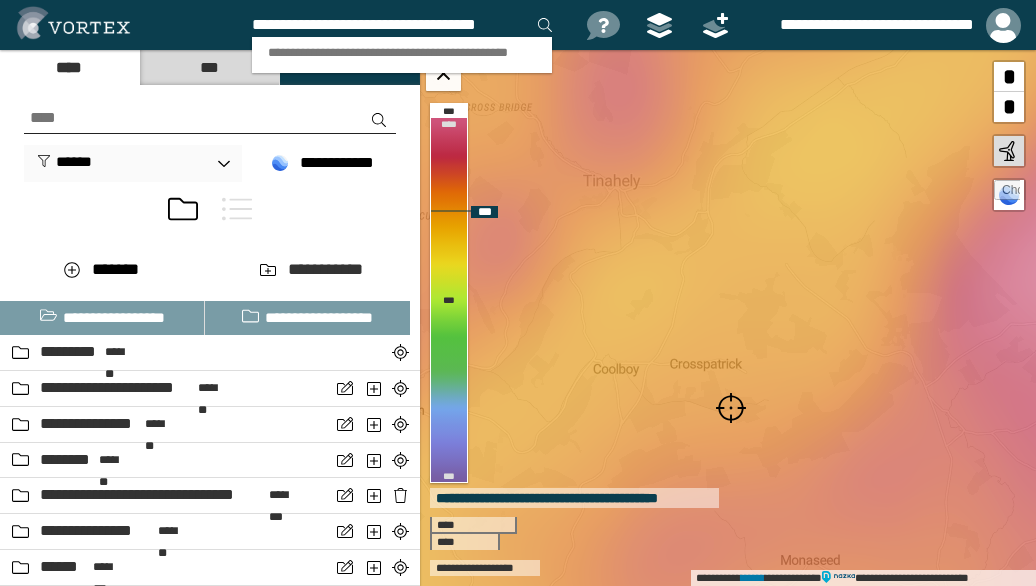 type on "**********" 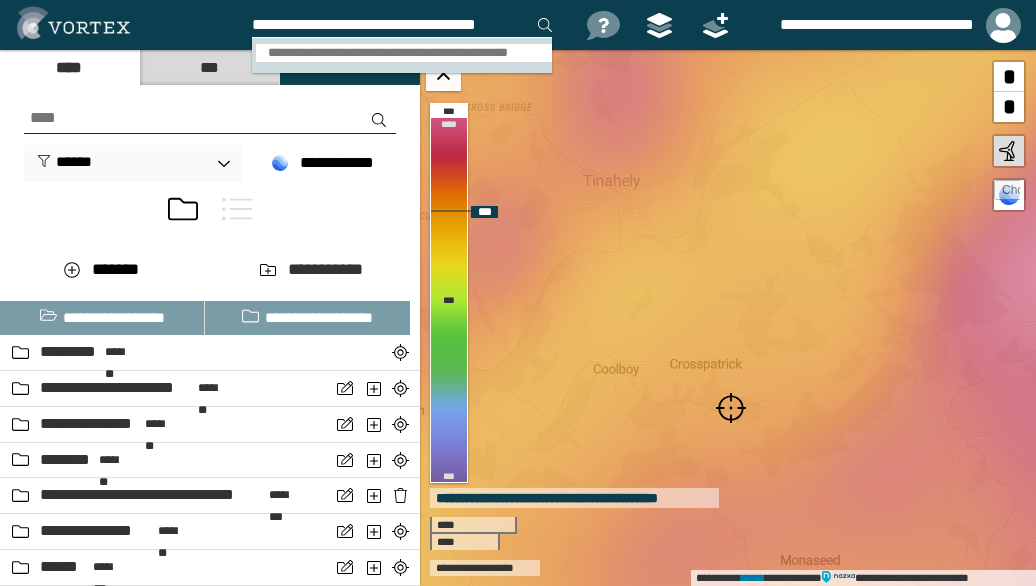 click on "**********" at bounding box center [404, 53] 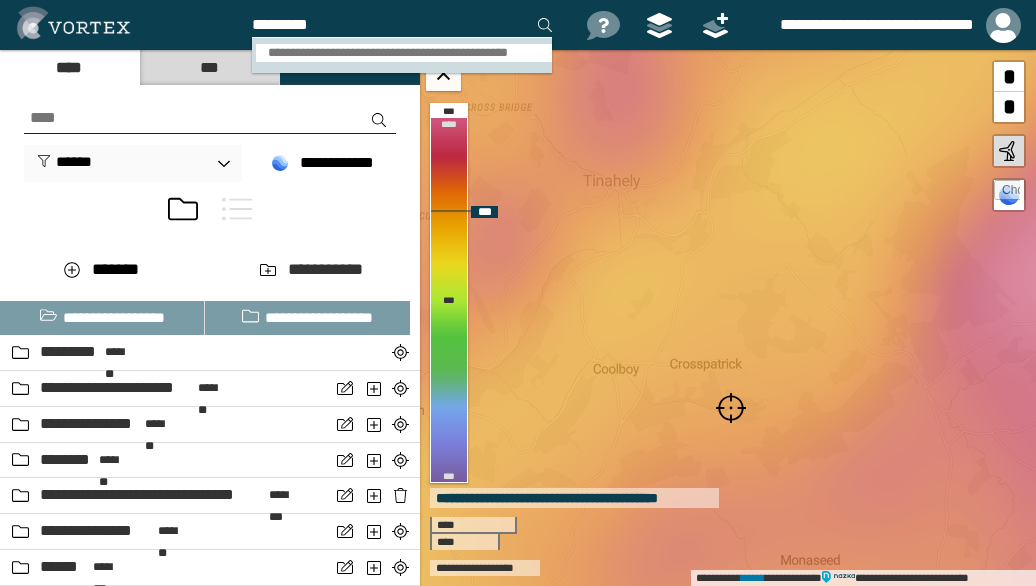 scroll, scrollTop: 0, scrollLeft: 0, axis: both 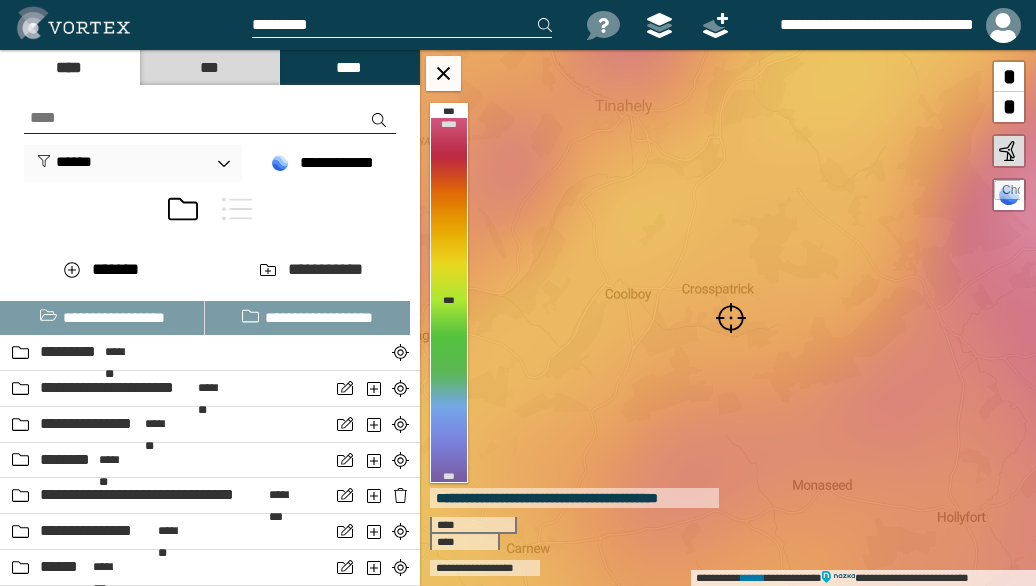 click at bounding box center [731, 318] 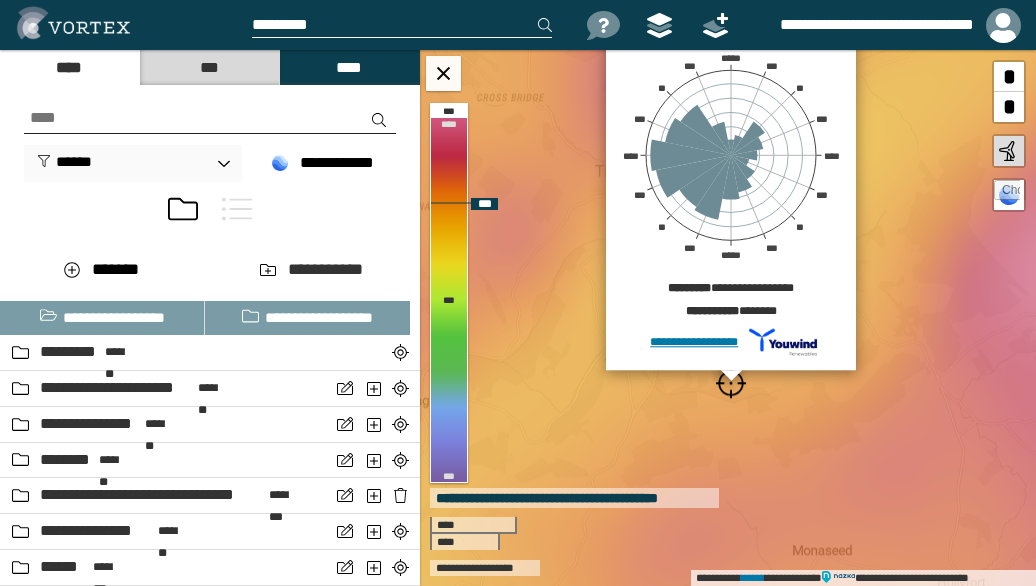 click on "*" at bounding box center [845, 40] 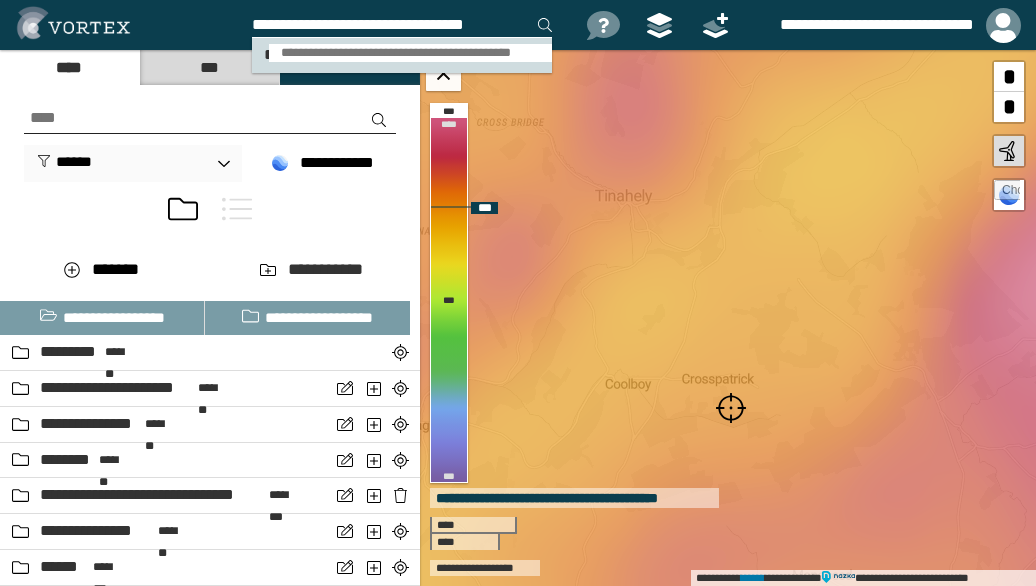 type on "**********" 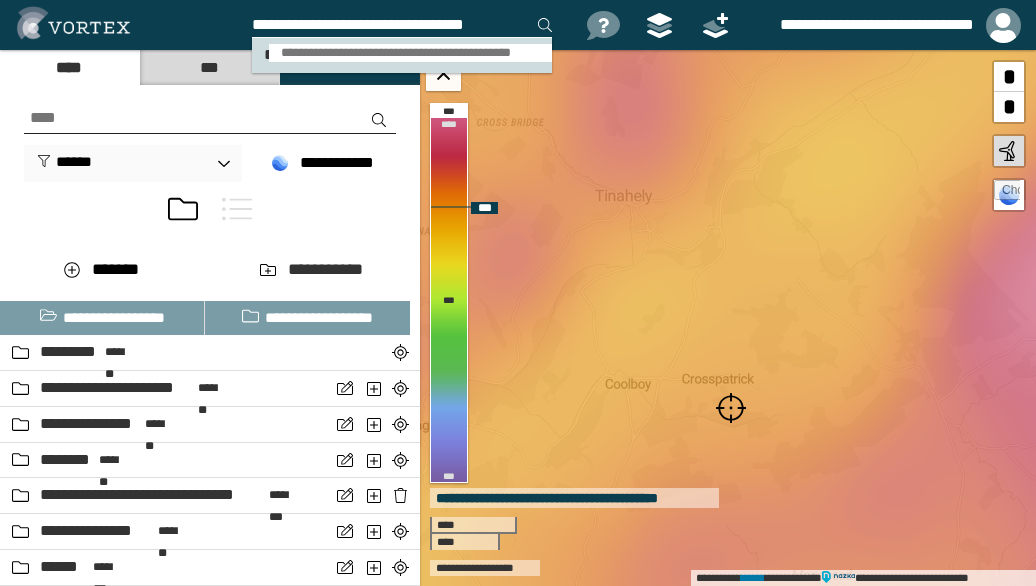 click on "**********" at bounding box center (410, 53) 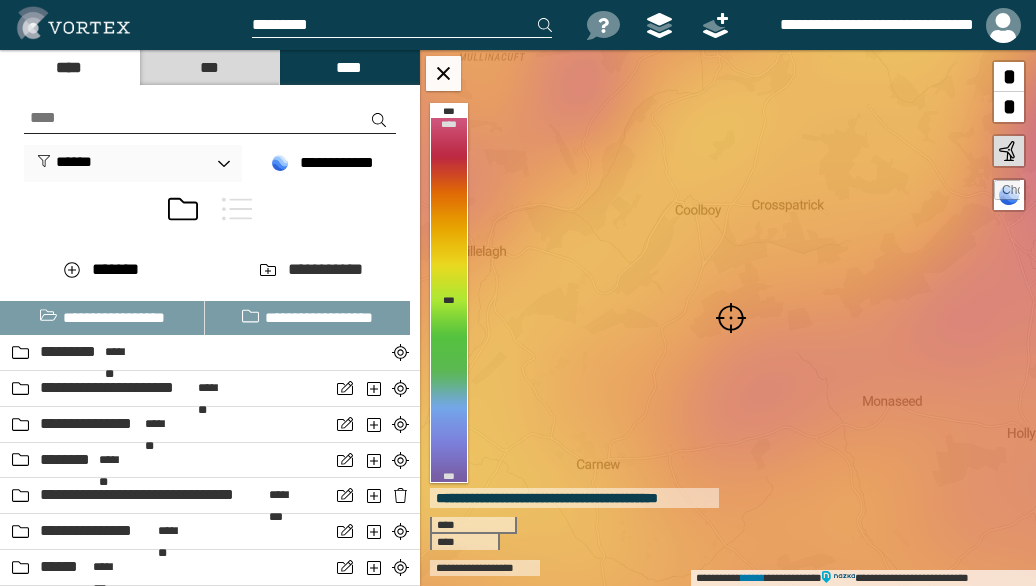 click at bounding box center [731, 318] 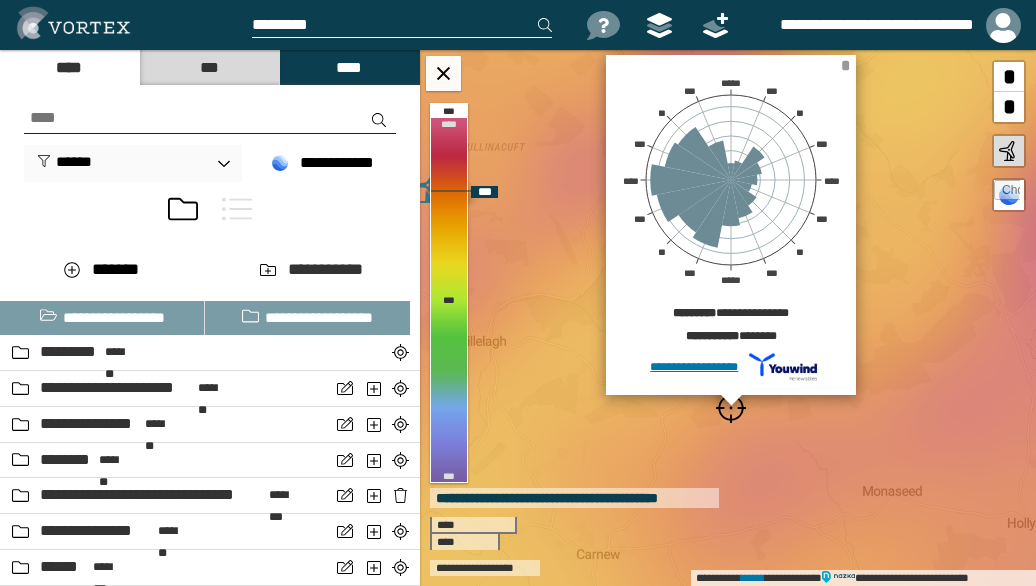 click on "*" at bounding box center (845, 65) 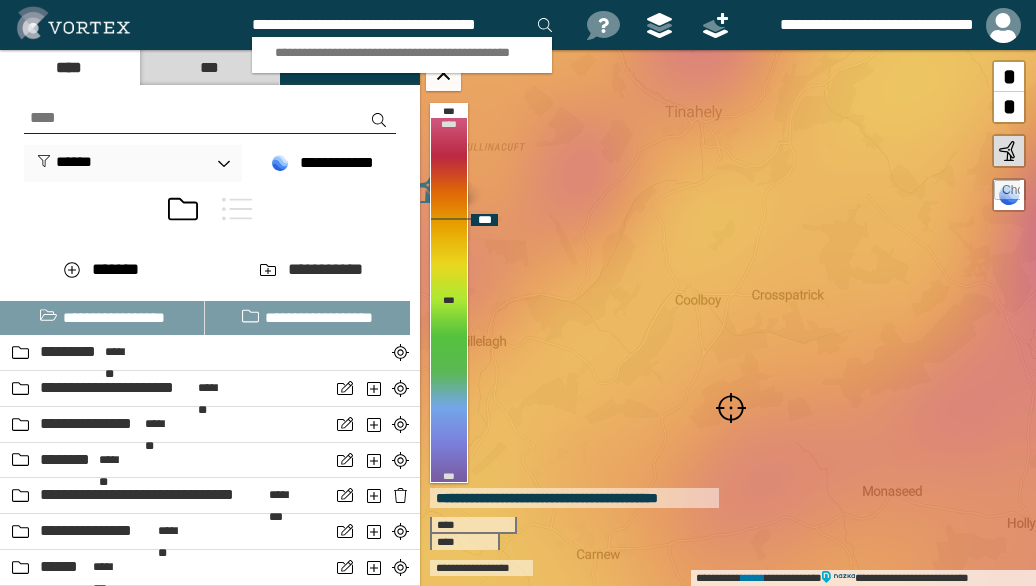 scroll, scrollTop: 0, scrollLeft: 10, axis: horizontal 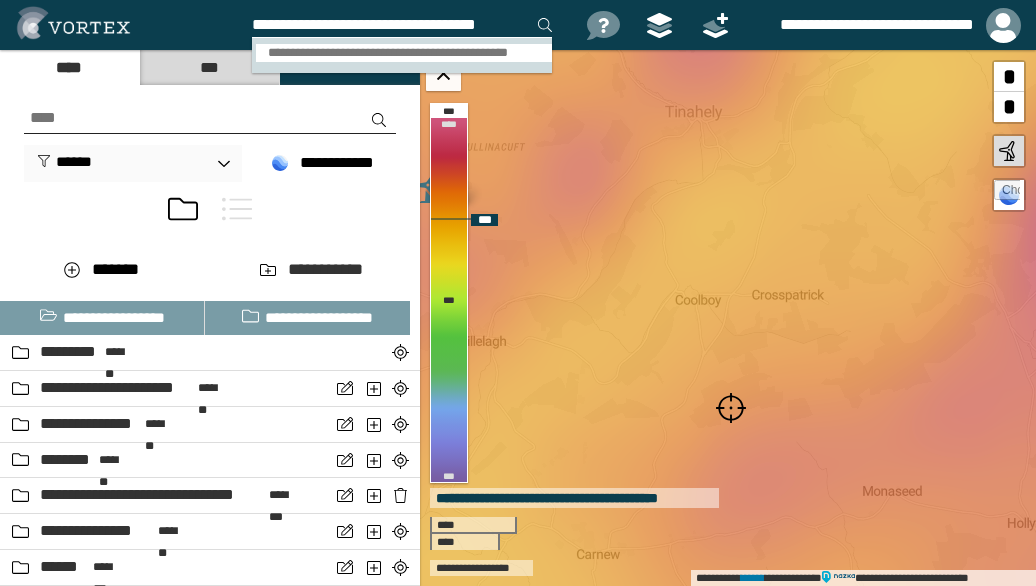 type on "**********" 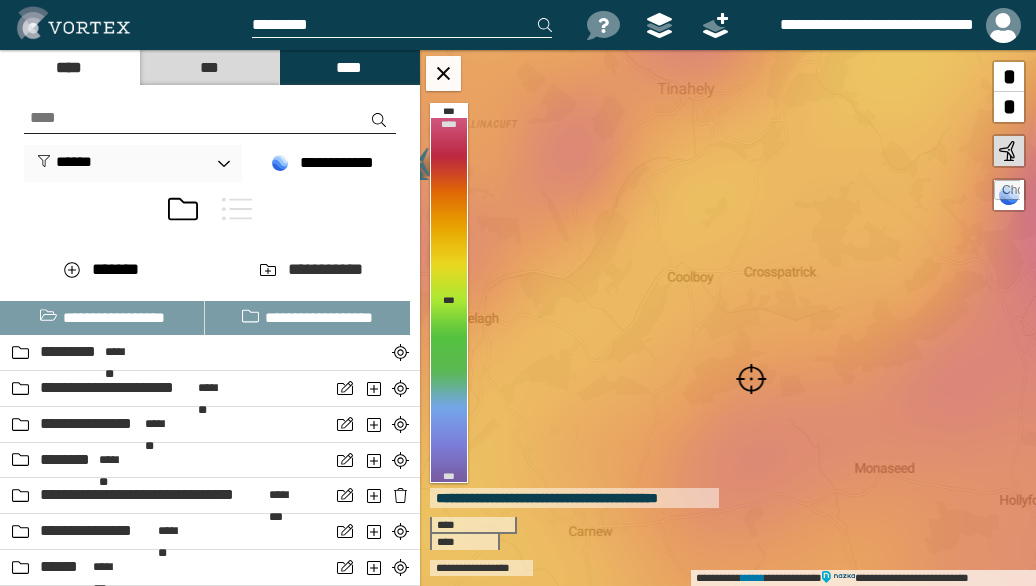 scroll, scrollTop: 0, scrollLeft: 0, axis: both 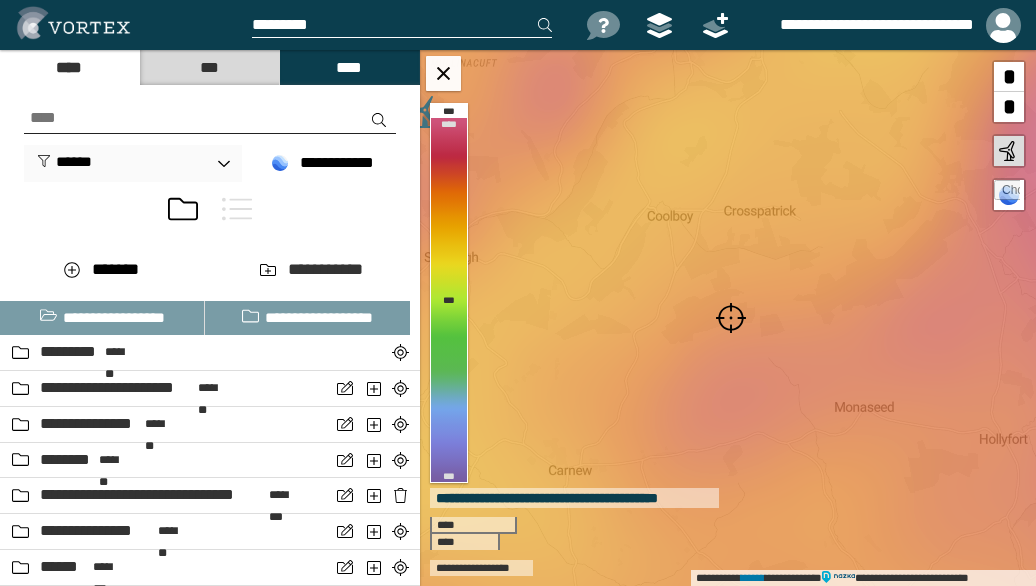 click at bounding box center (731, 318) 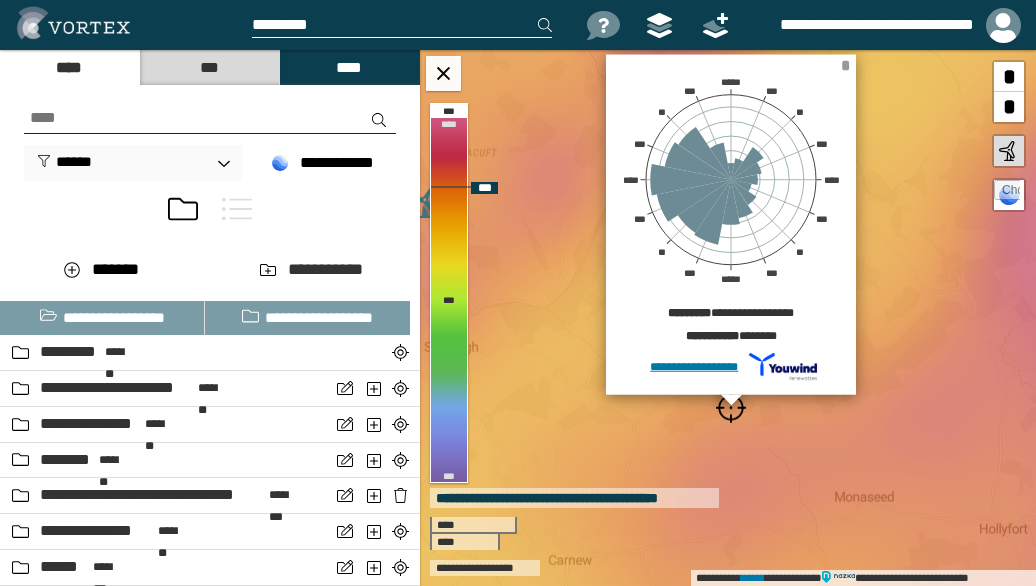 click on "*" at bounding box center [845, 65] 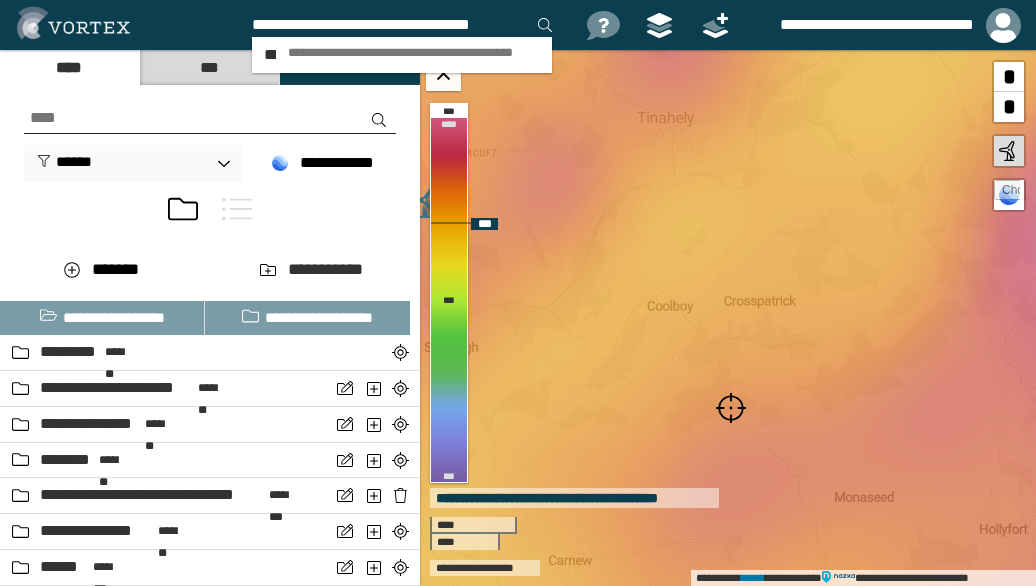 scroll, scrollTop: 0, scrollLeft: 2, axis: horizontal 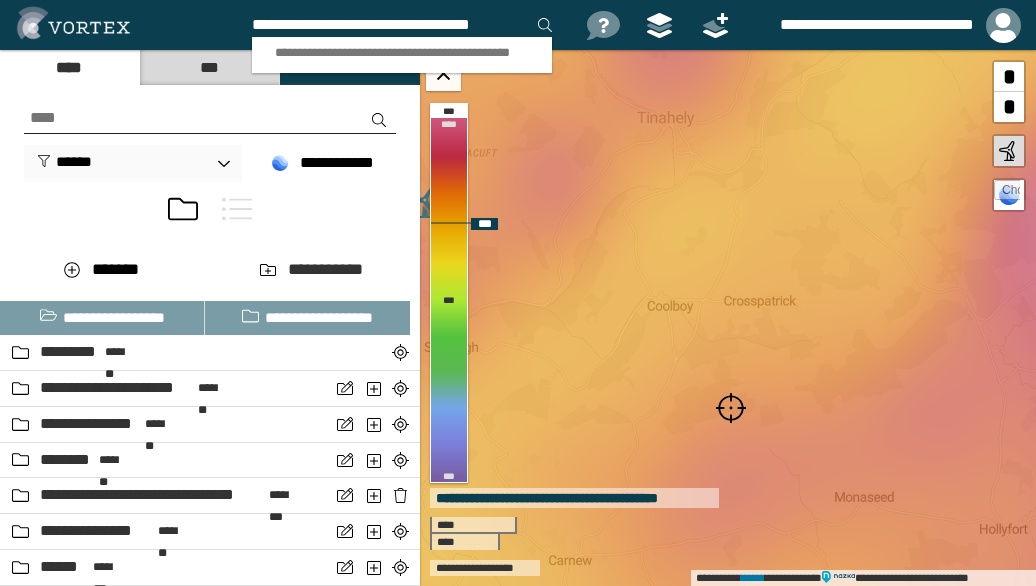 type on "**********" 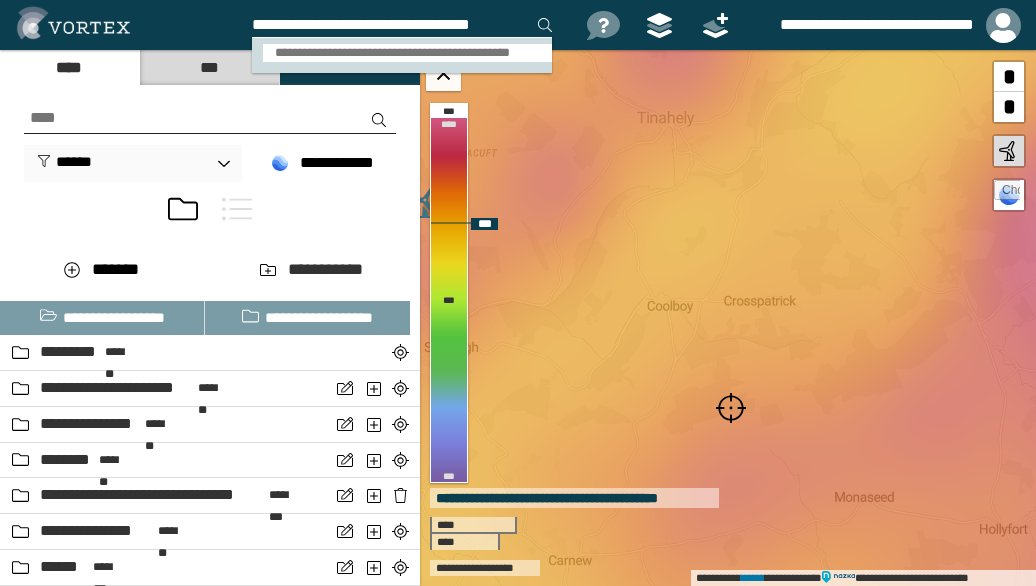 click on "**********" at bounding box center (408, 53) 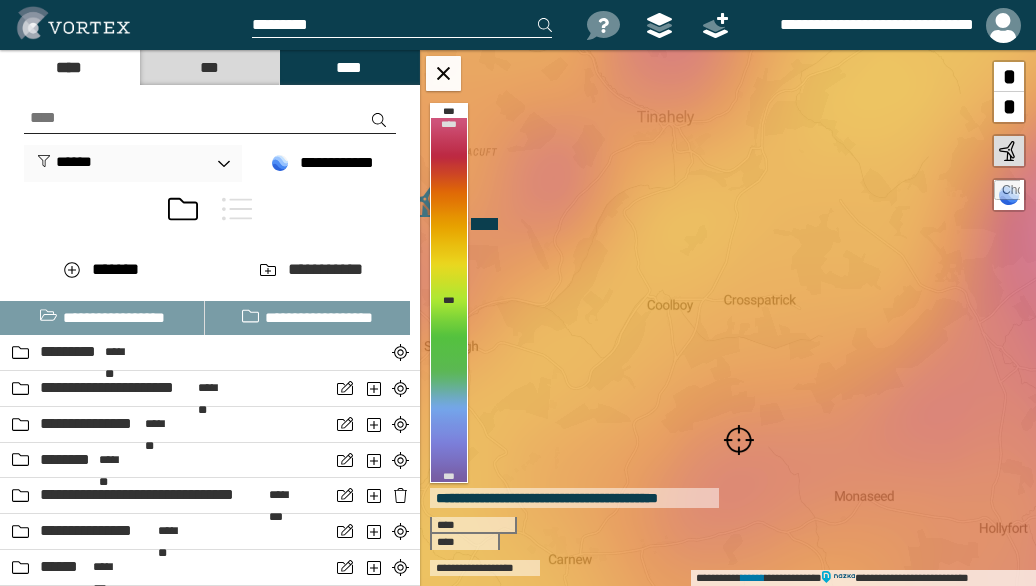 scroll, scrollTop: 0, scrollLeft: 0, axis: both 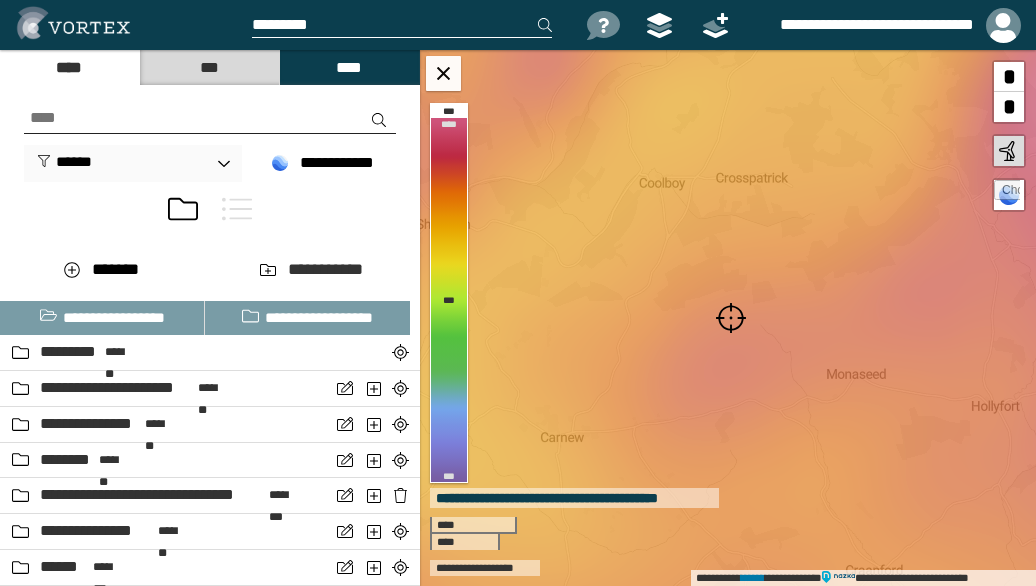 click at bounding box center [731, 318] 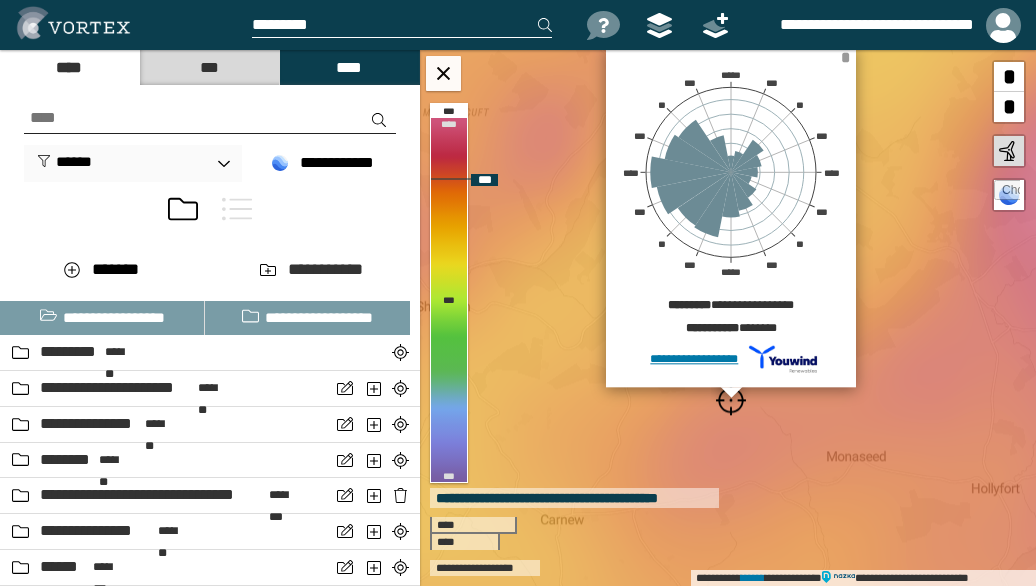 click on "*" at bounding box center (845, 57) 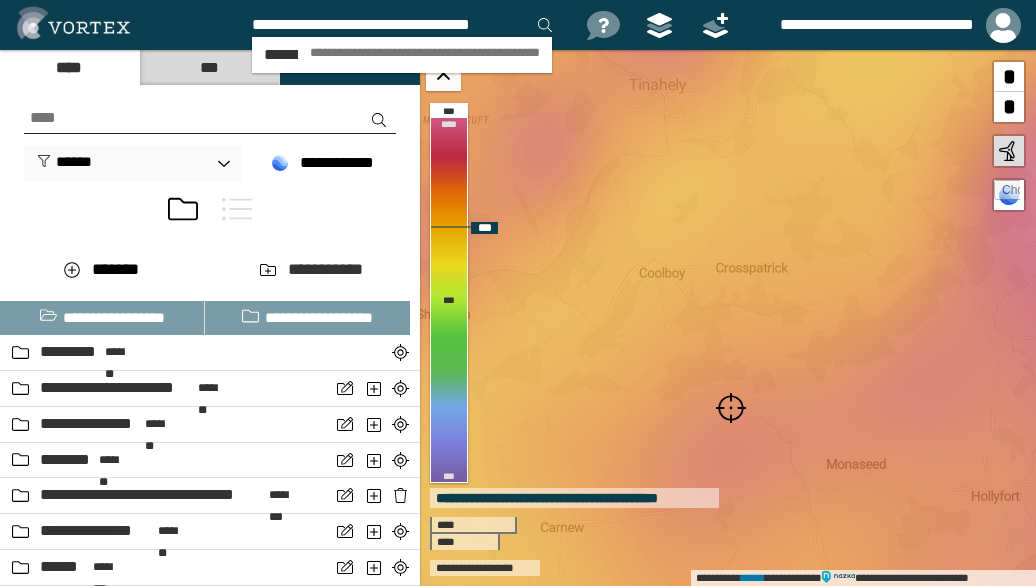 scroll, scrollTop: 0, scrollLeft: 10, axis: horizontal 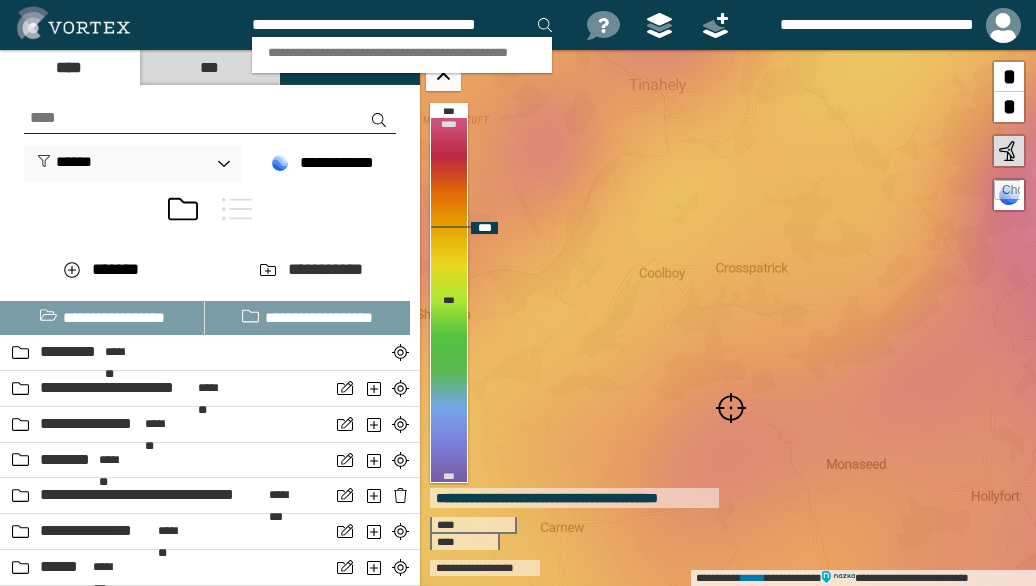 type on "**********" 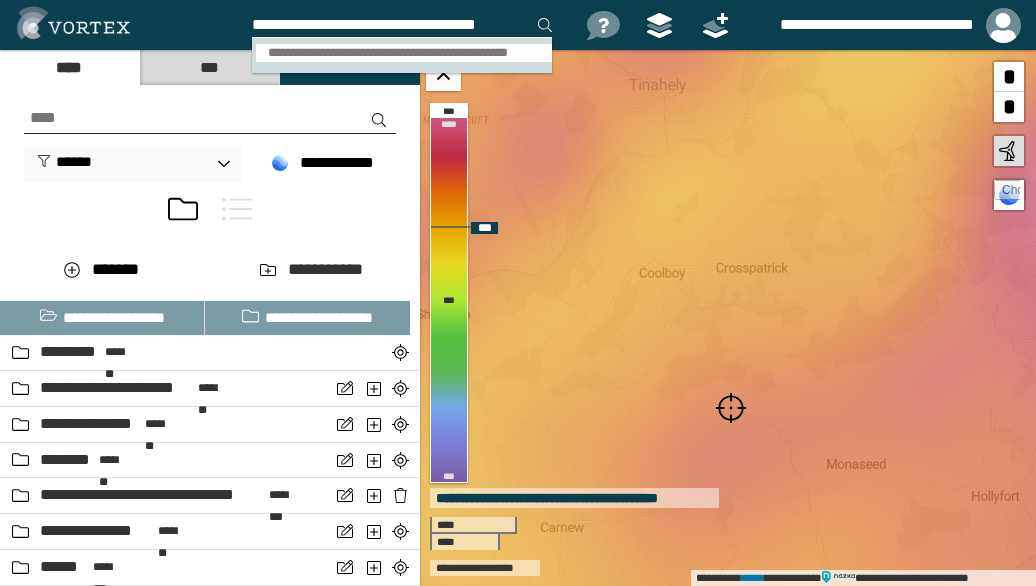click on "**********" at bounding box center [404, 53] 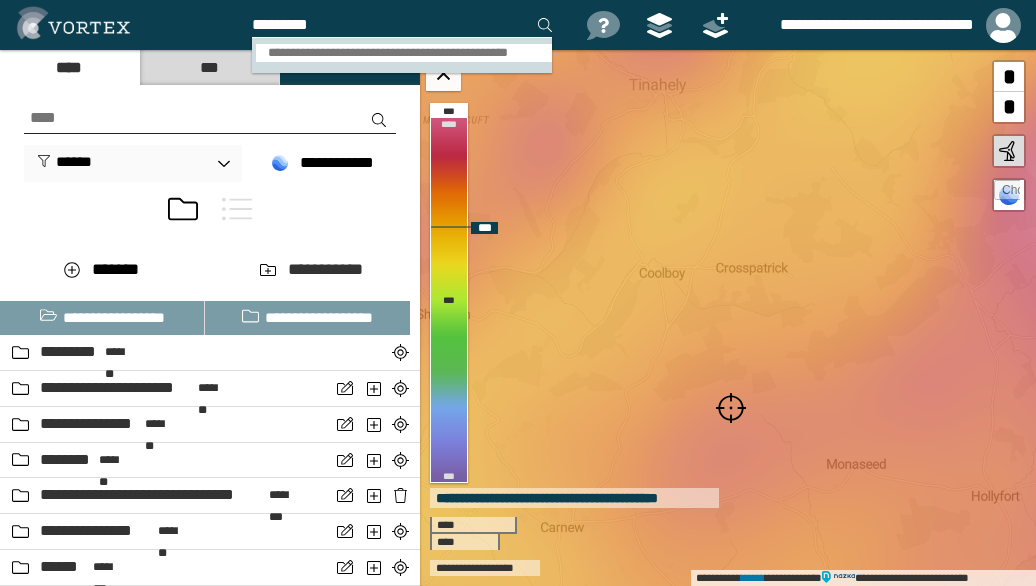 scroll, scrollTop: 0, scrollLeft: 0, axis: both 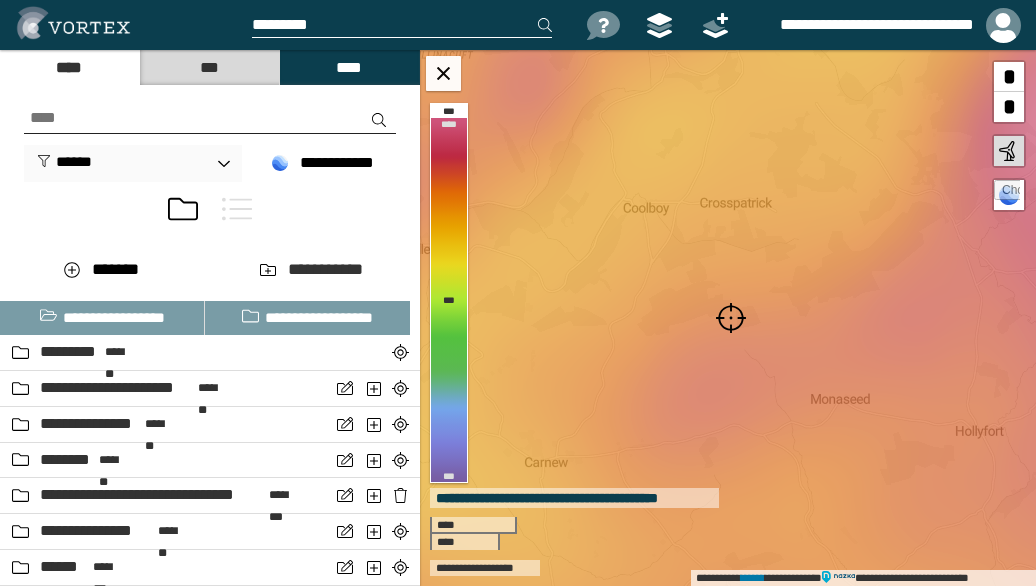 click at bounding box center (731, 318) 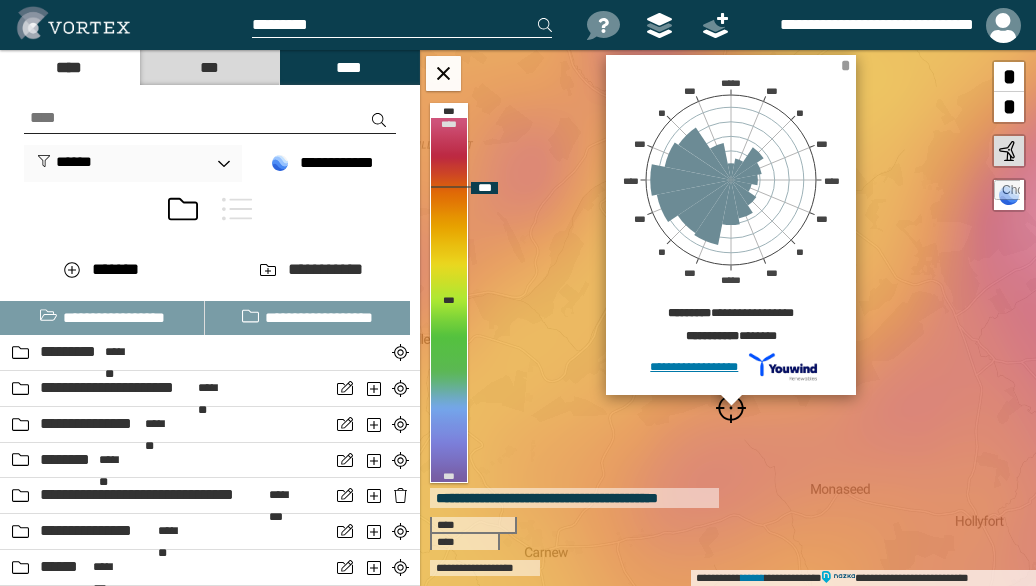 click on "*" at bounding box center (845, 65) 